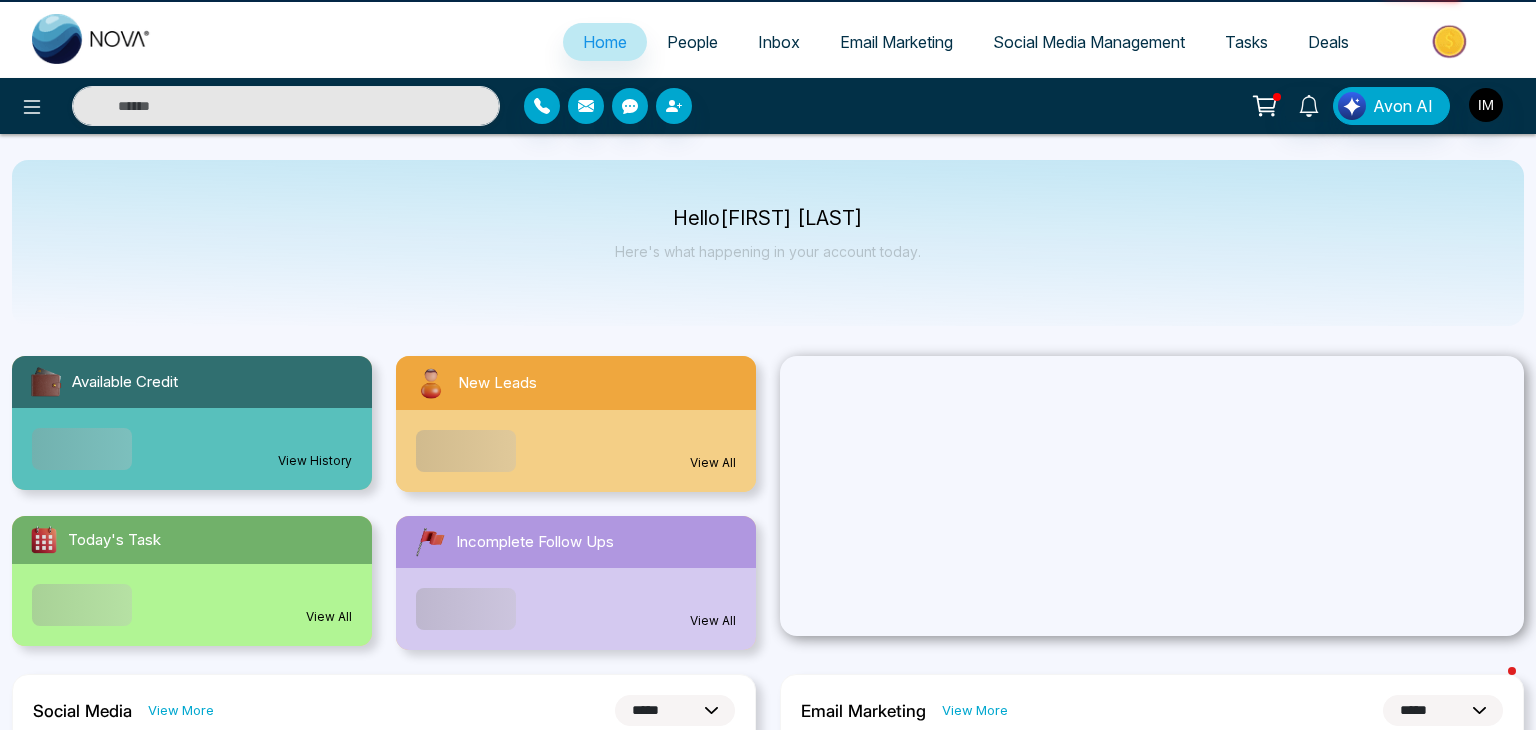 select on "*" 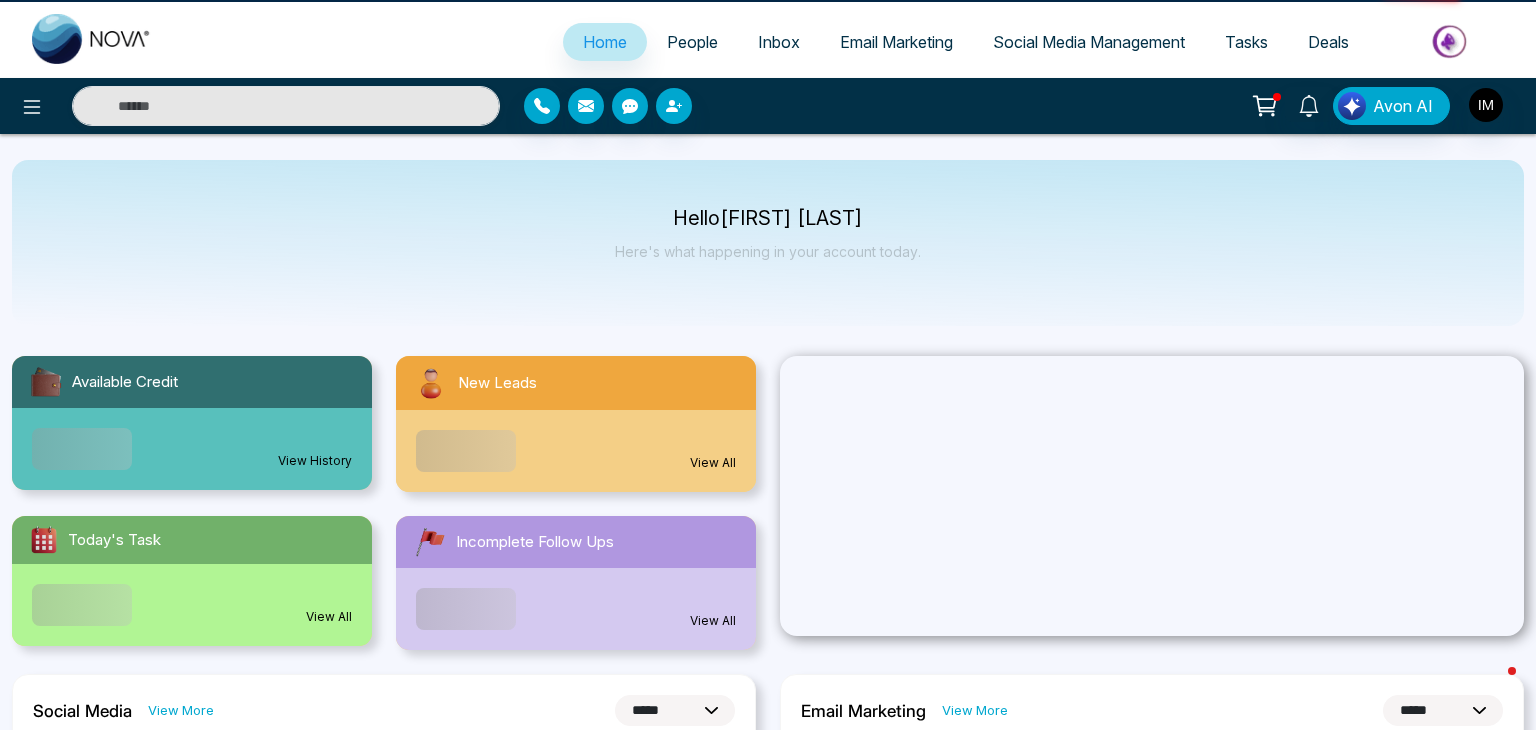 select on "*" 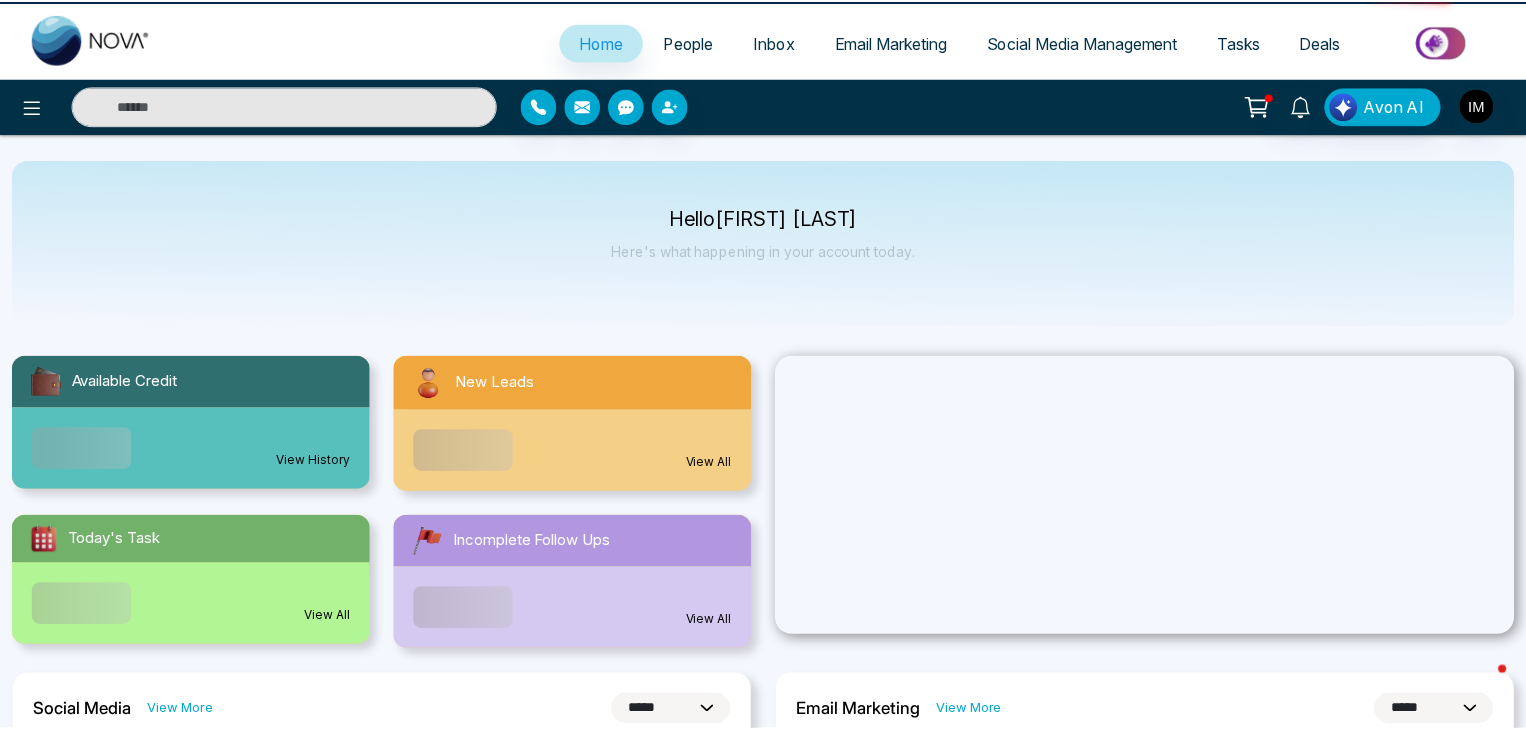 scroll, scrollTop: 0, scrollLeft: 0, axis: both 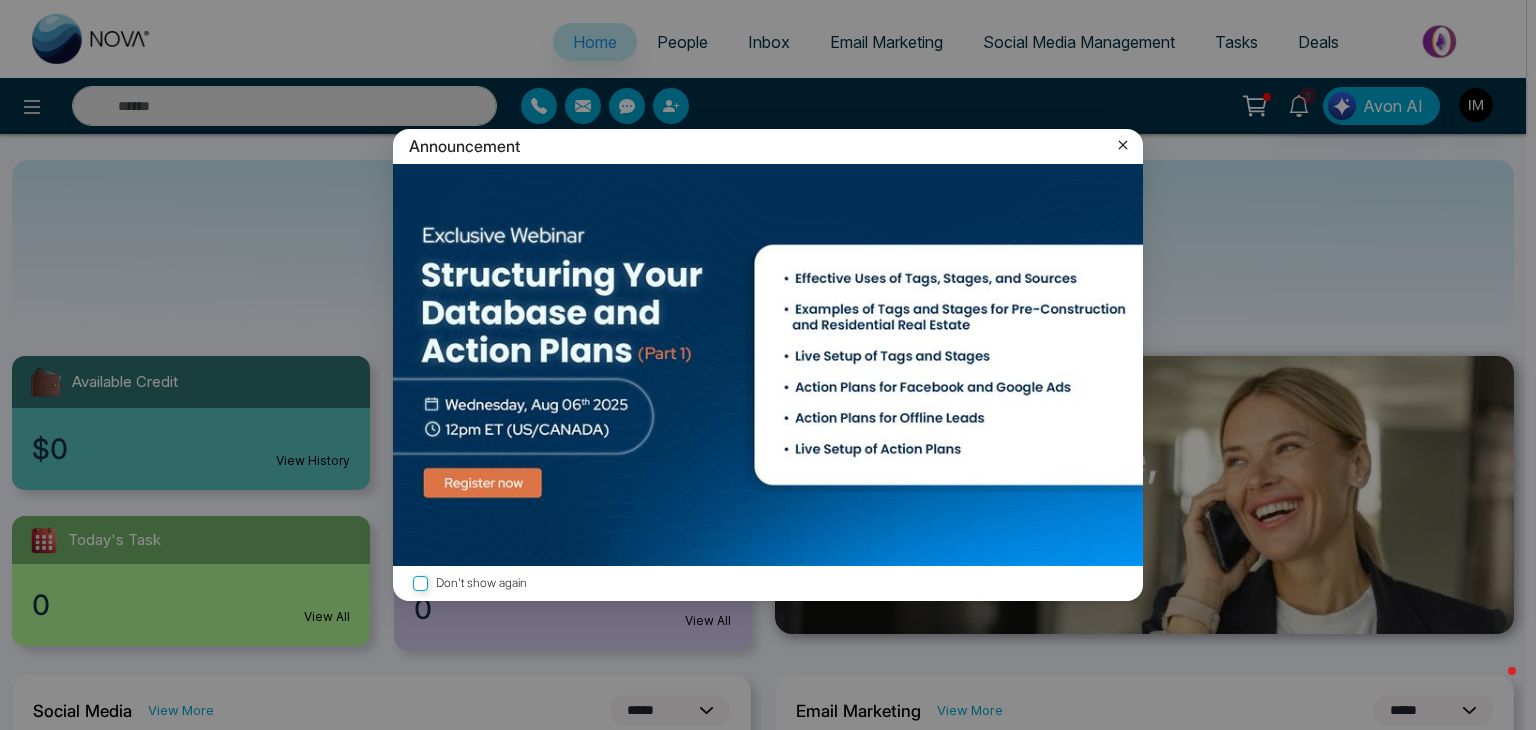 click 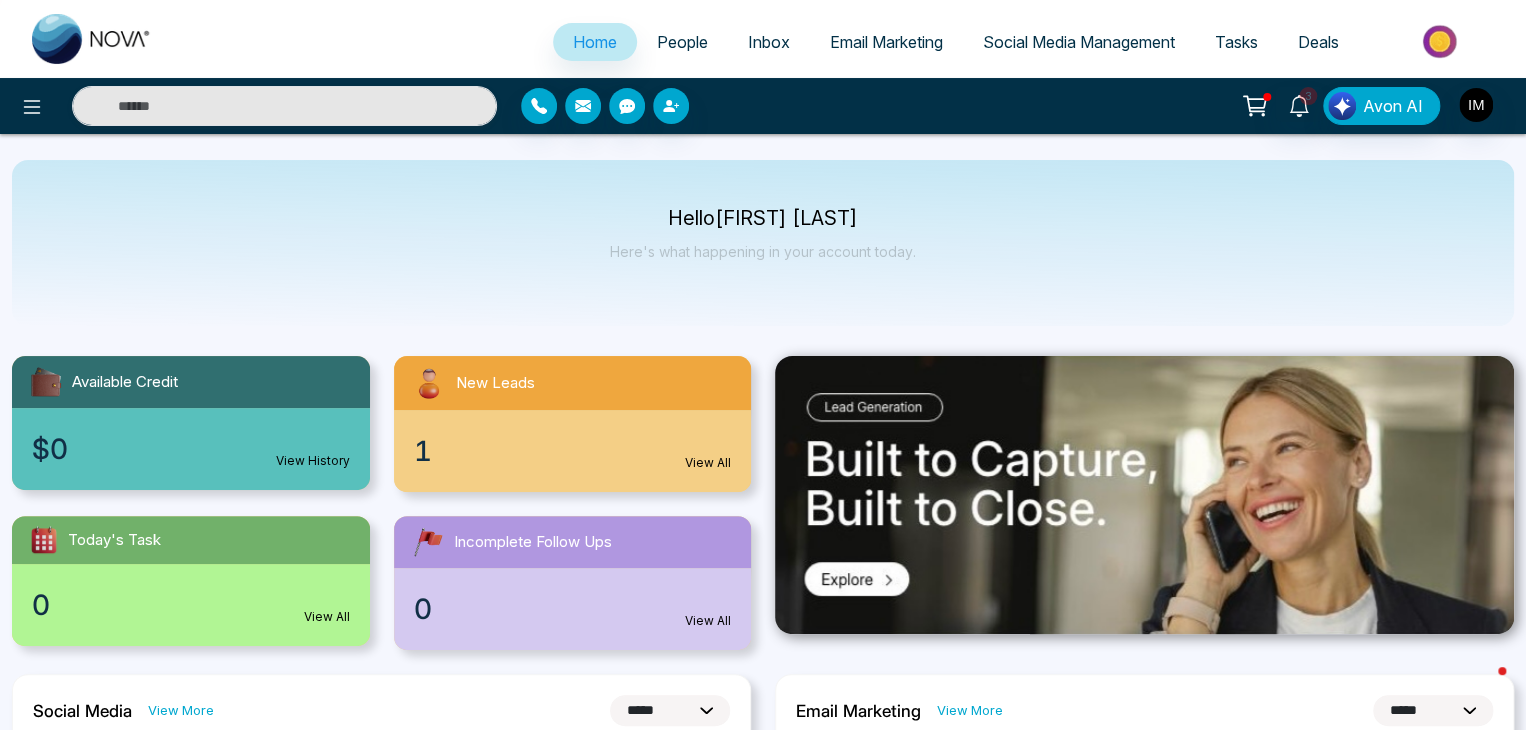 scroll, scrollTop: 74, scrollLeft: 0, axis: vertical 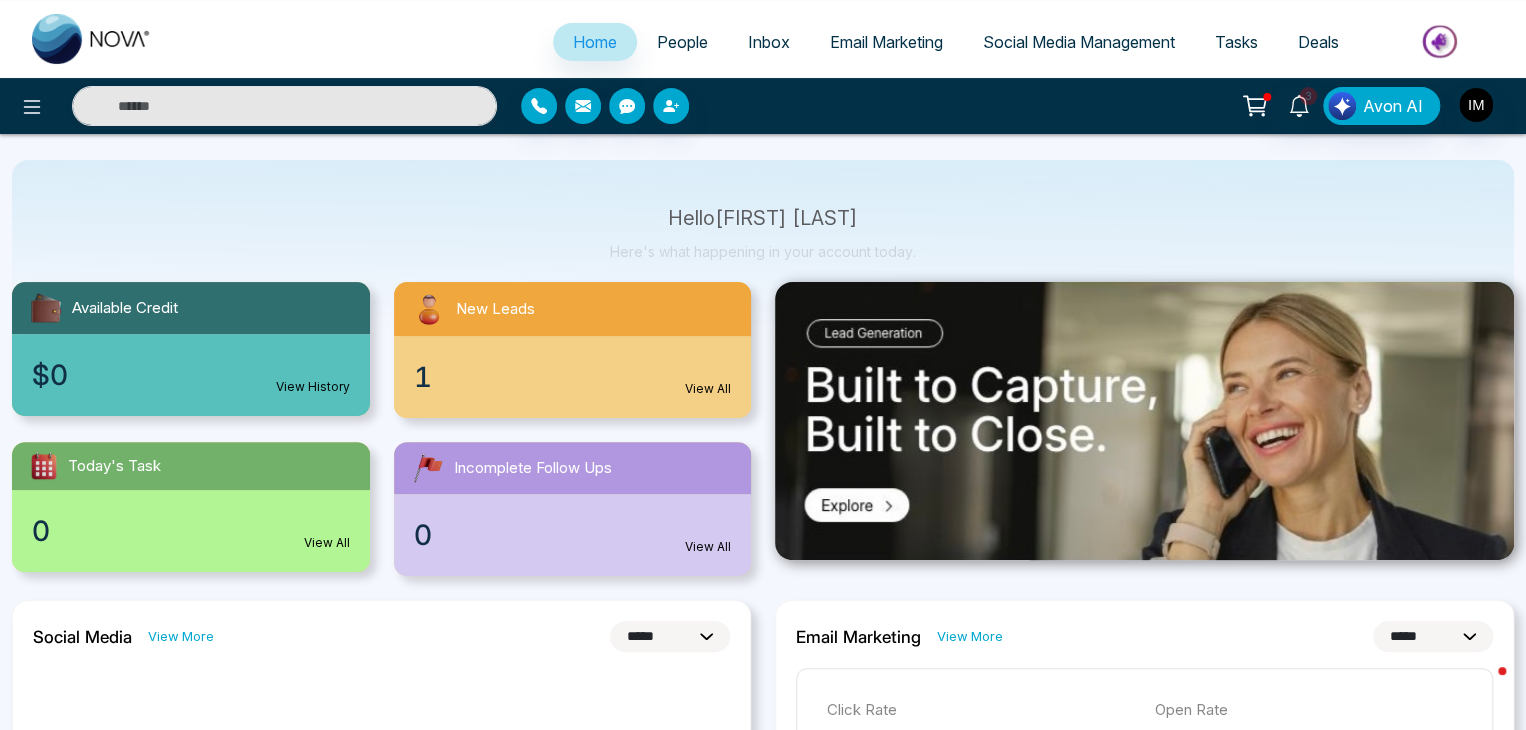 click on "People" at bounding box center [682, 42] 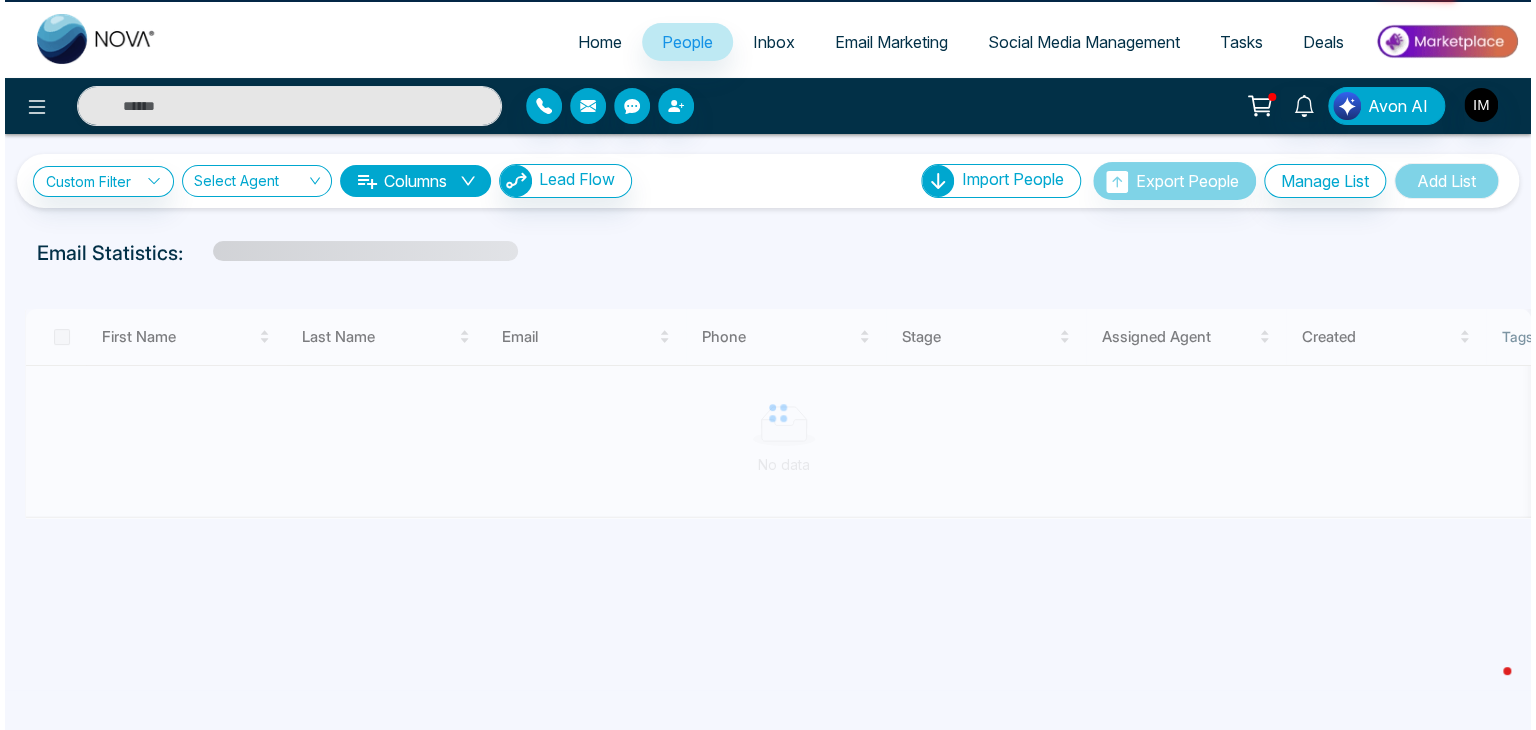scroll, scrollTop: 0, scrollLeft: 0, axis: both 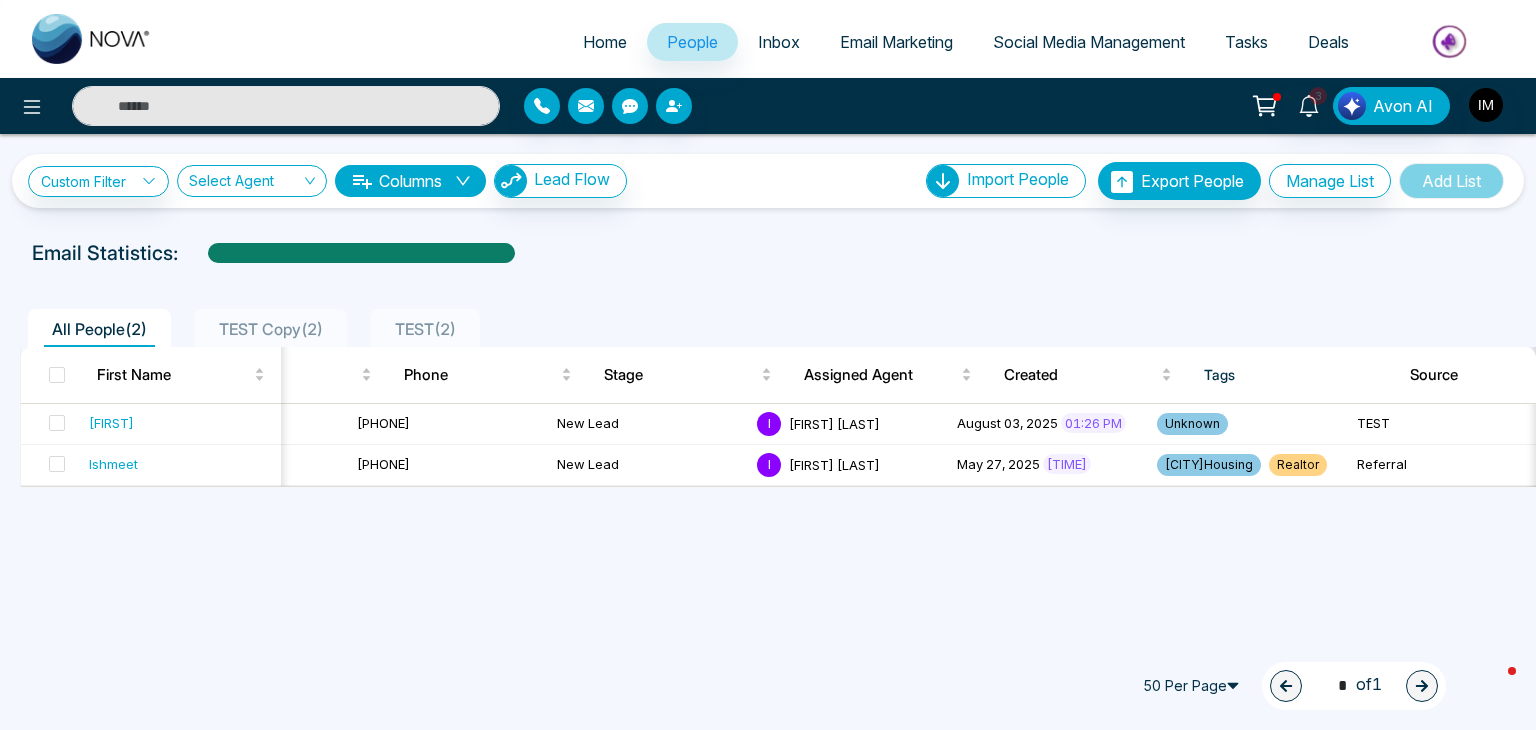 click on "Columns" at bounding box center [410, 181] 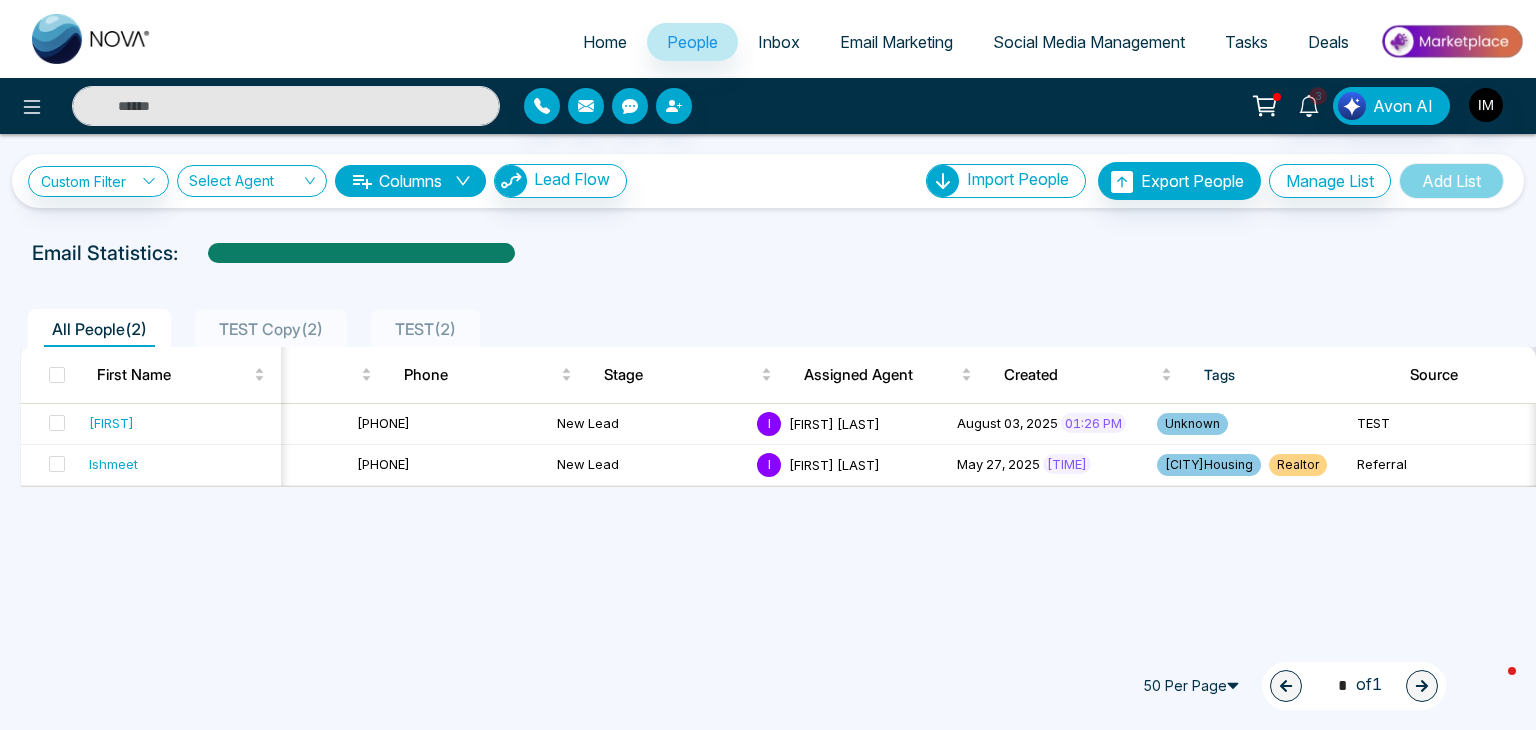 click on "All People  ( 2 ) TEST Copy  ( 2 ) TEST  ( 2 ) [FIRST] [LAST] [EMAIL] [PHONE] New Lead I [FIRST] [LAST] [DATE]   [TIME] Unknown TEST 1 2 days ago    Call [FIRST] [LAST]   [EMAIL] [PHONE] New Lead I [FIRST] [LAST] [DATE]   [TIME] [CITY]Housing Realtor Referral 2 months ago    Call 50 Per Page 1 *  of  1" at bounding box center [768, 435] 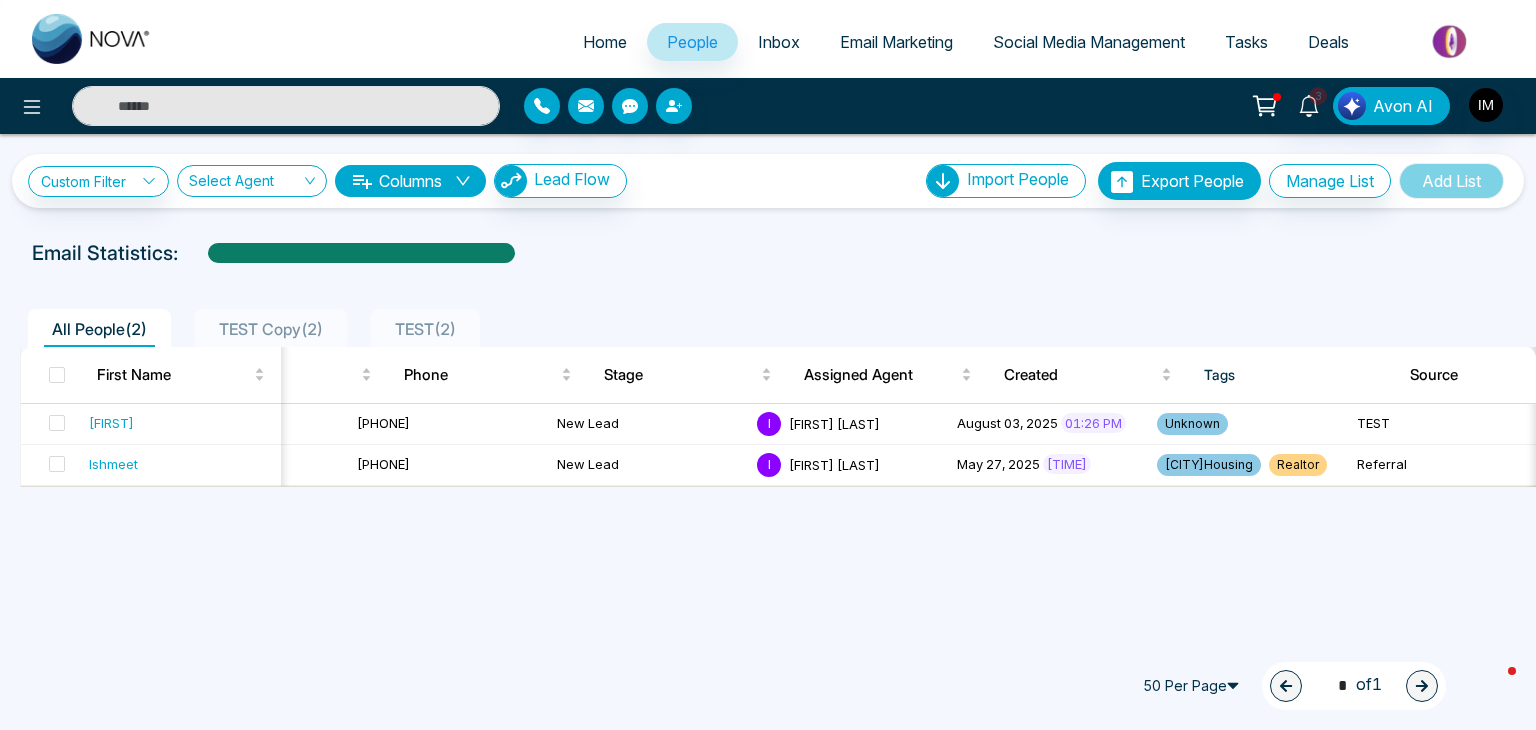 click on "All People  ( 2 ) TEST Copy  ( 2 ) TEST  ( 2 ) [FIRST] [LAST] [EMAIL] [PHONE] New Lead I [FIRST] [LAST] [DATE]   [TIME] Unknown TEST 1 2 days ago    Call [FIRST] [LAST]   [EMAIL] [PHONE] New Lead I [FIRST] [LAST] [DATE]   [TIME] [CITY]Housing Realtor Referral 2 months ago    Call 50 Per Page 1 *  of  1" at bounding box center [768, 435] 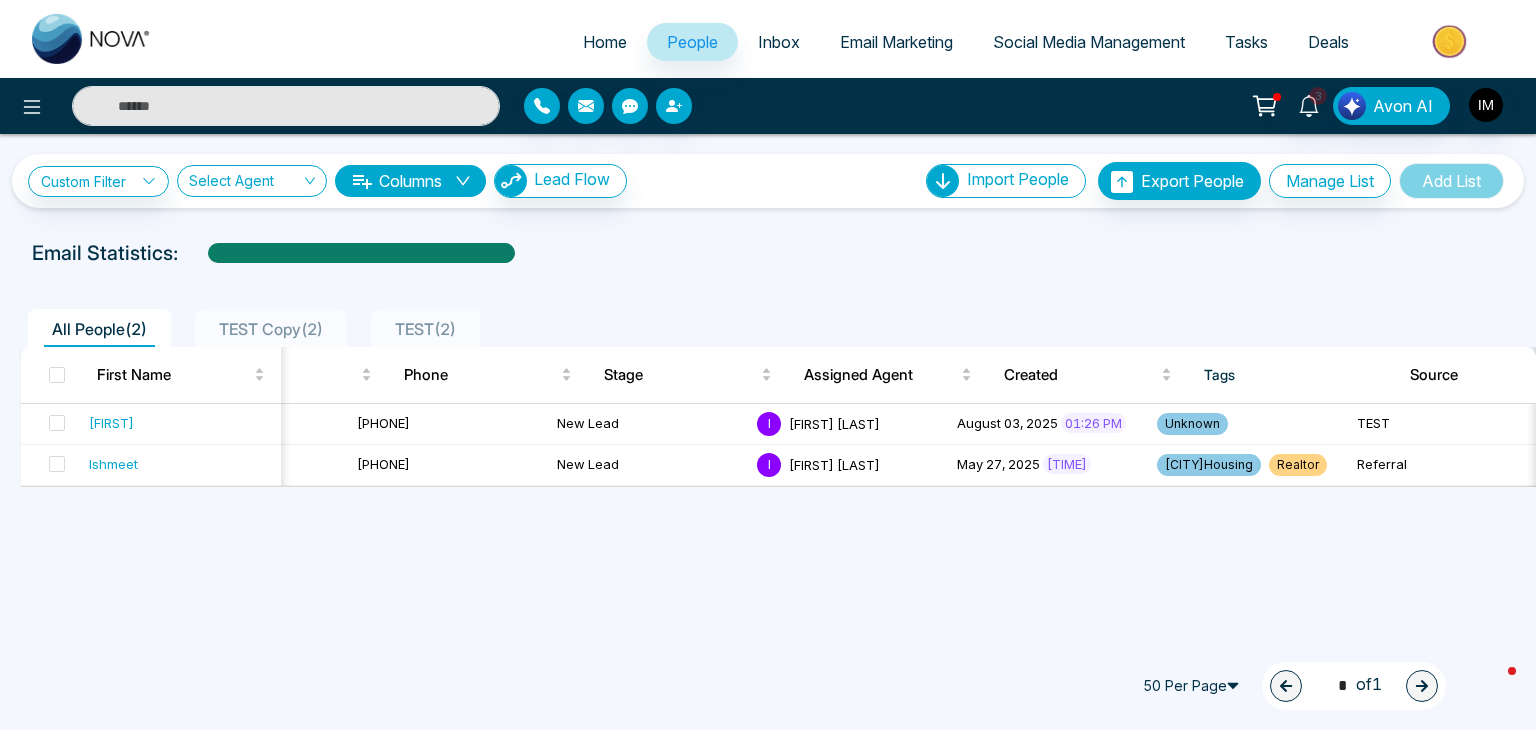 click on "Columns" at bounding box center (410, 181) 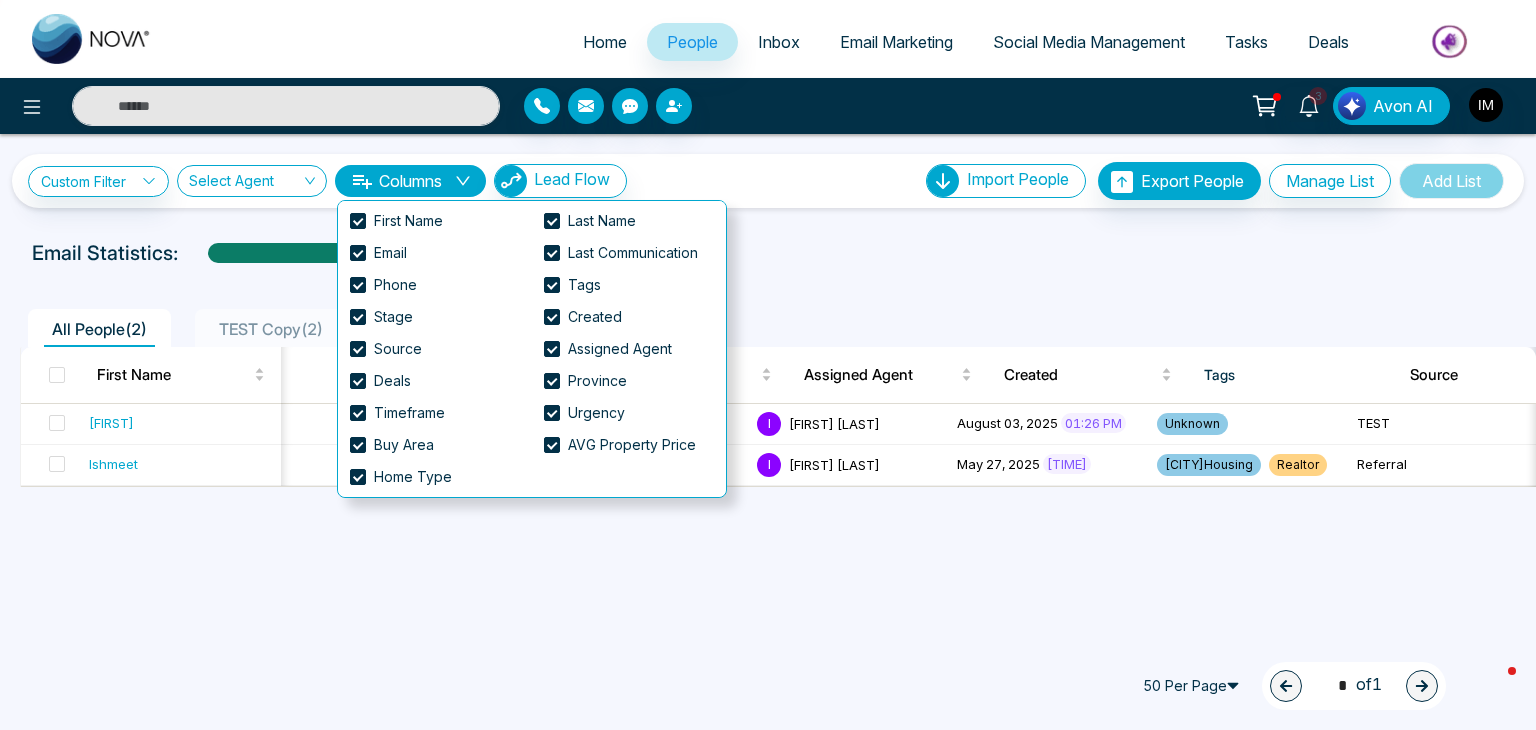 scroll, scrollTop: 0, scrollLeft: 0, axis: both 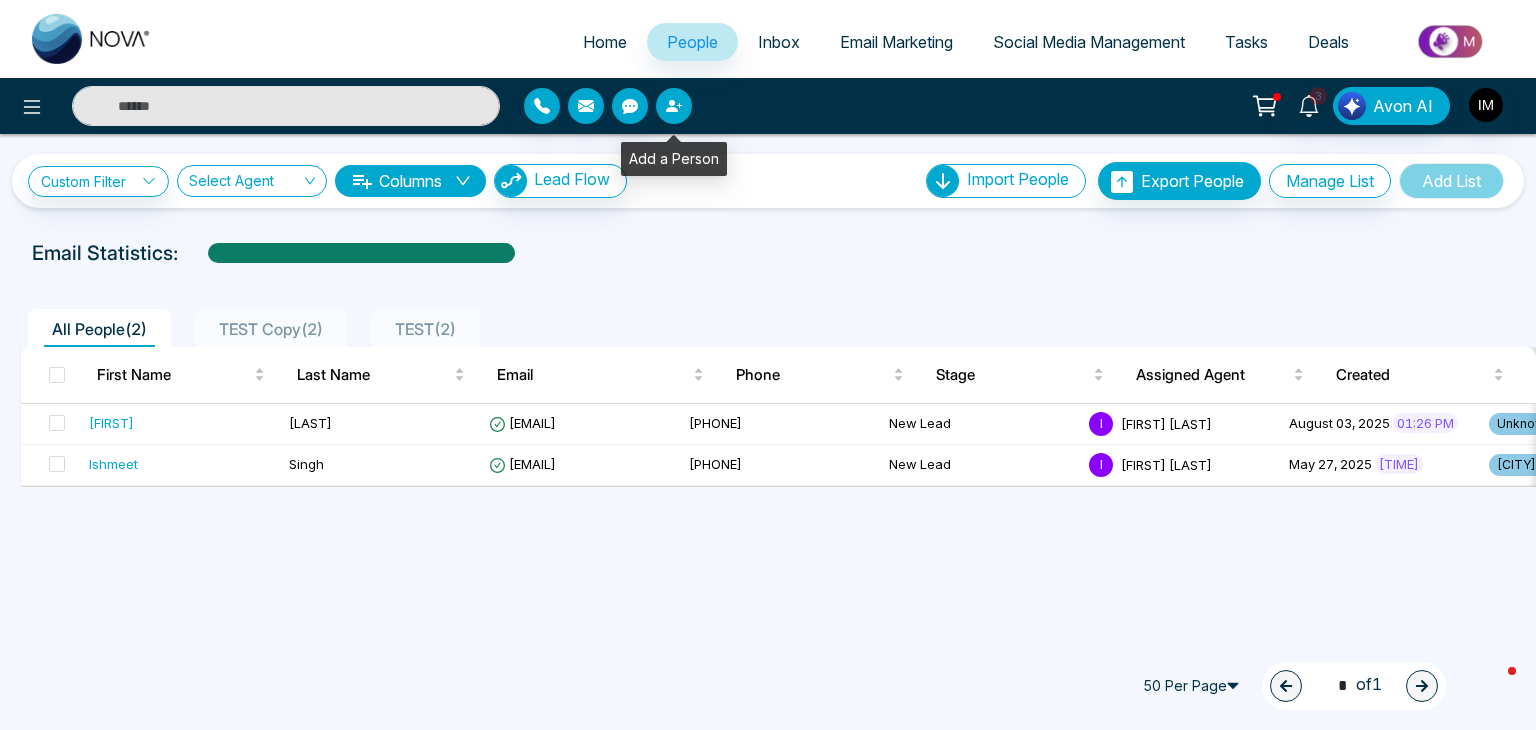 click at bounding box center (674, 106) 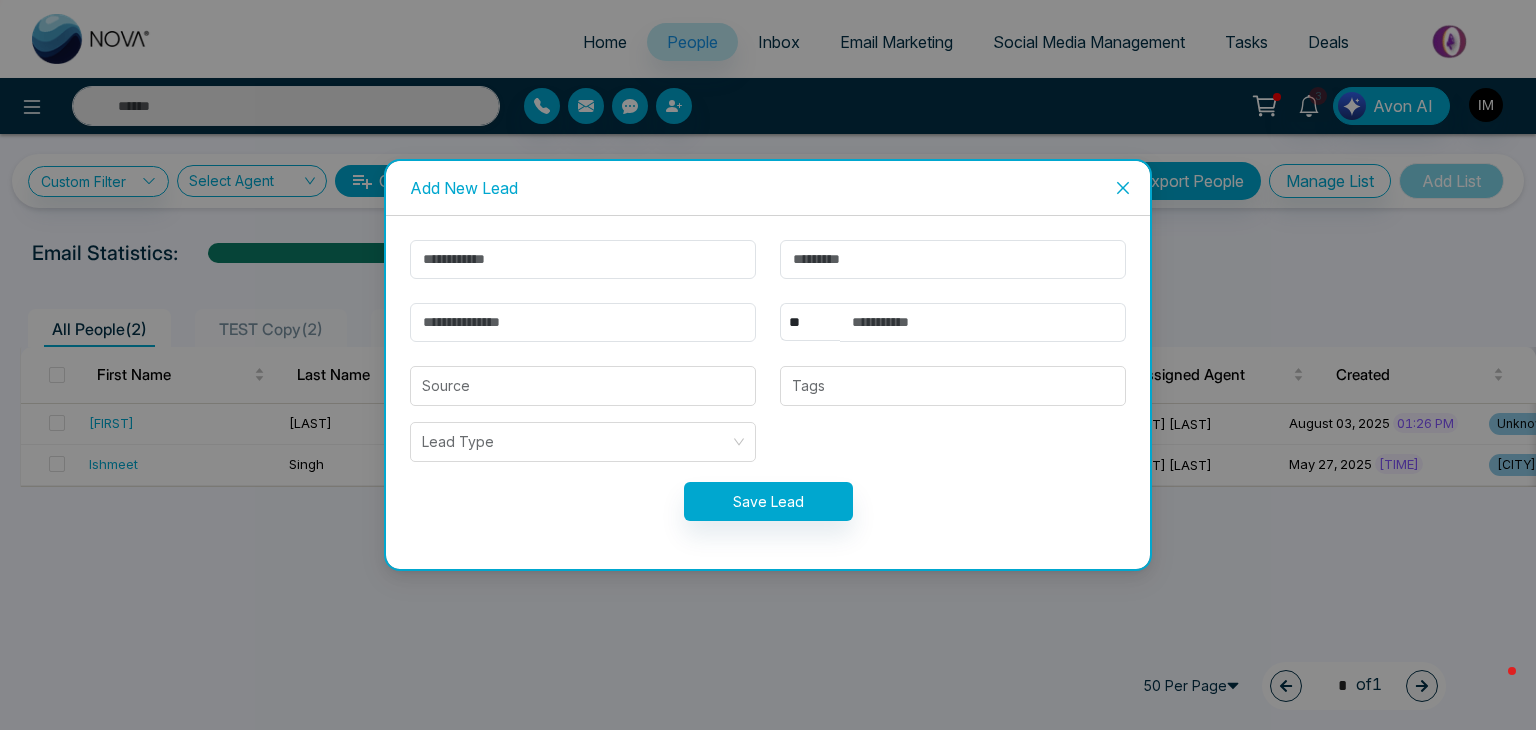 click 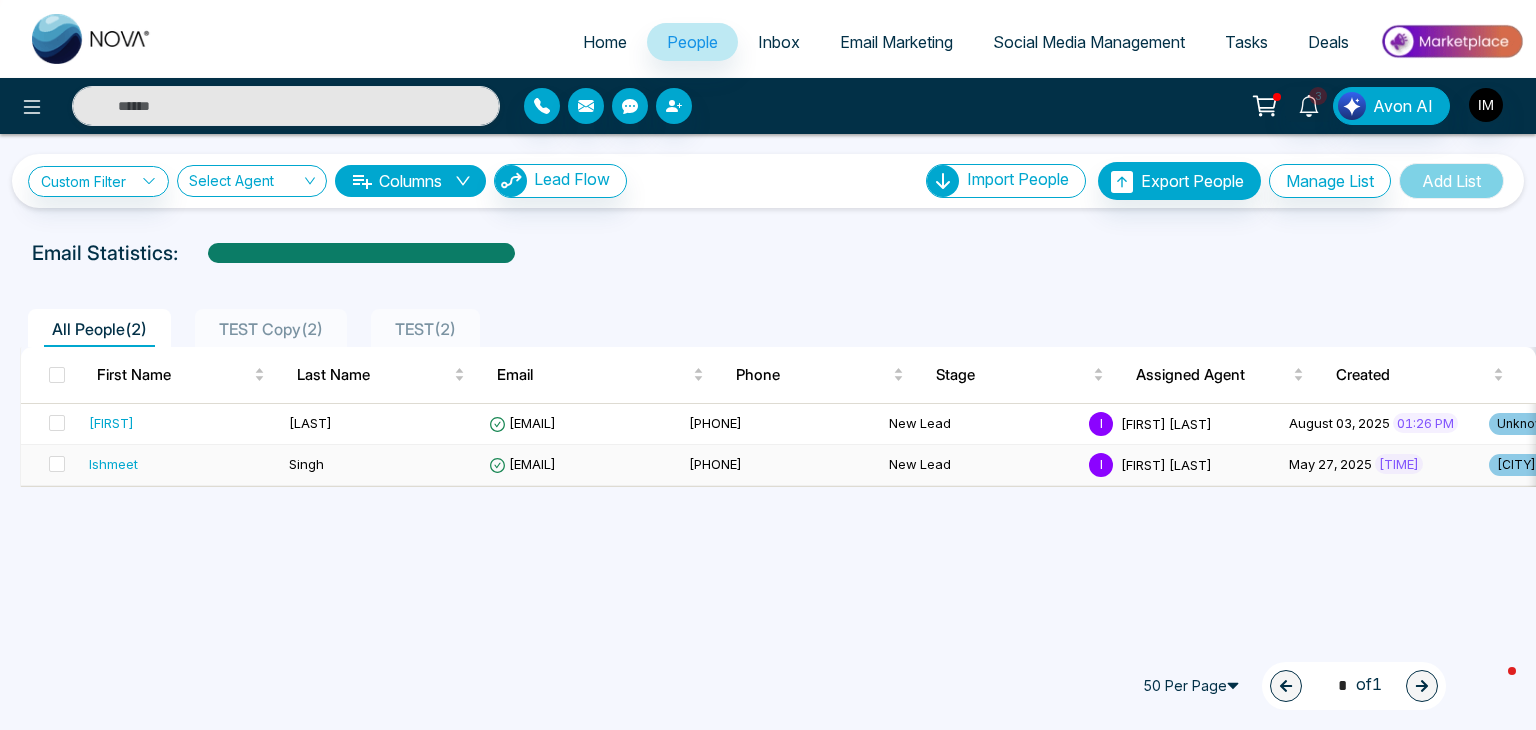 click on "Ishmeet" at bounding box center [181, 464] 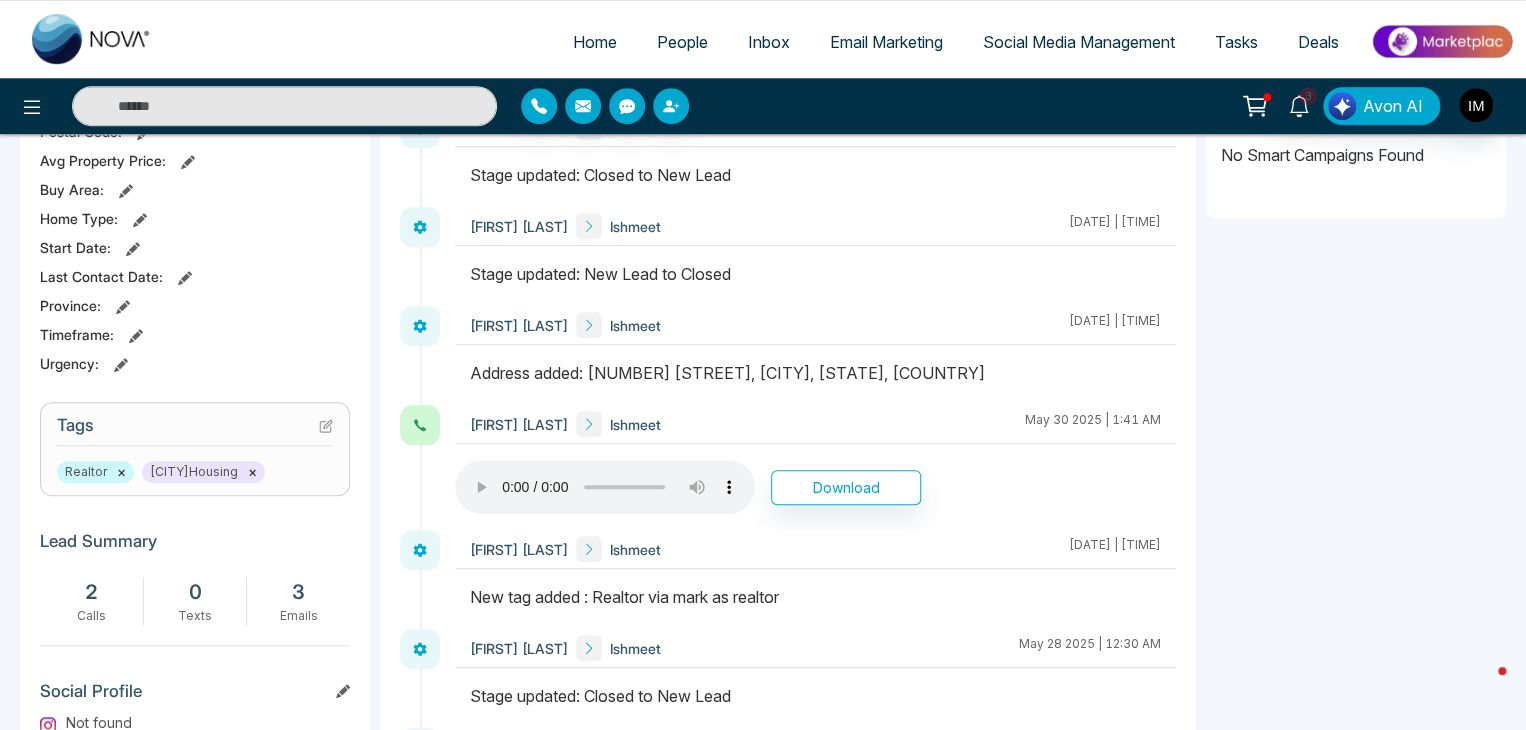 scroll, scrollTop: 620, scrollLeft: 0, axis: vertical 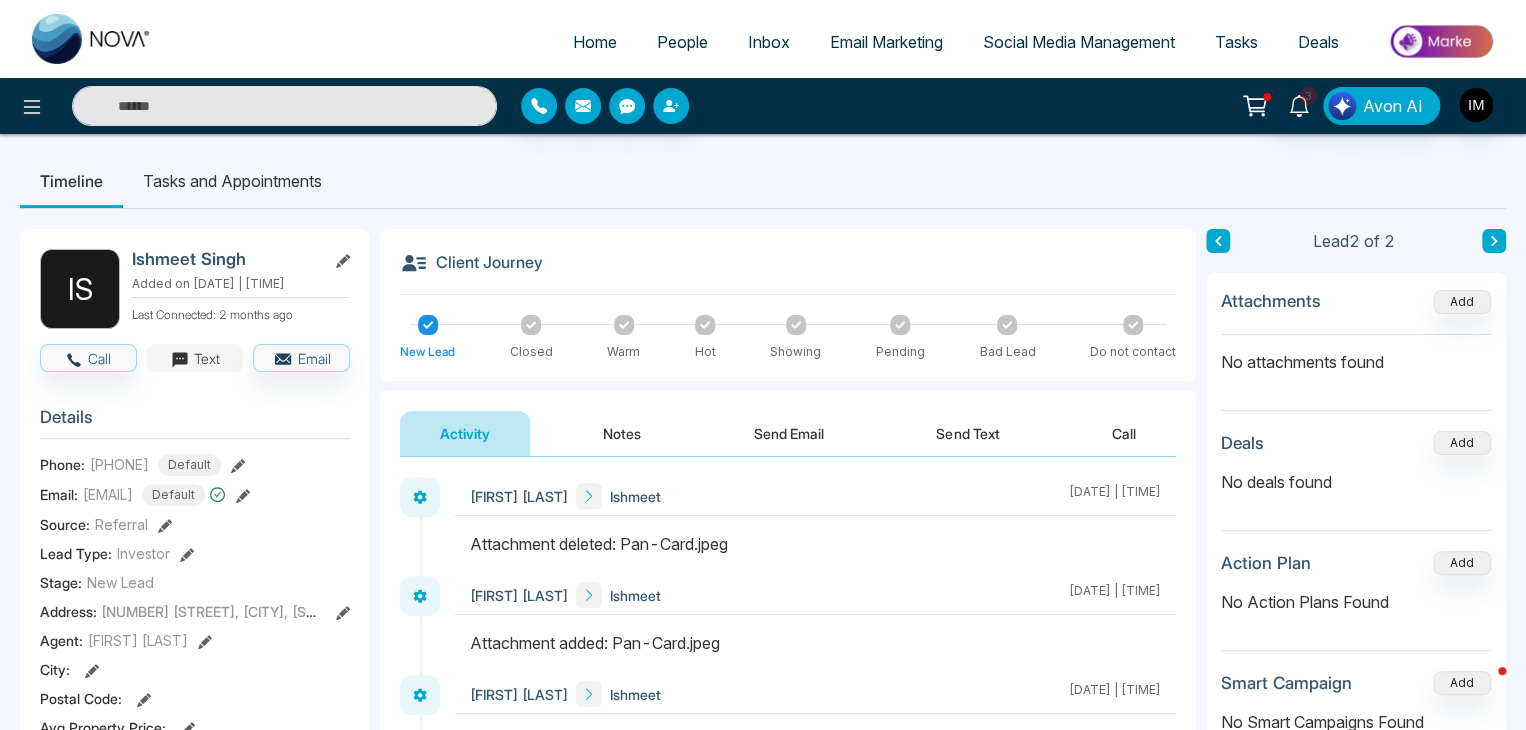 click on "Text" at bounding box center (195, 358) 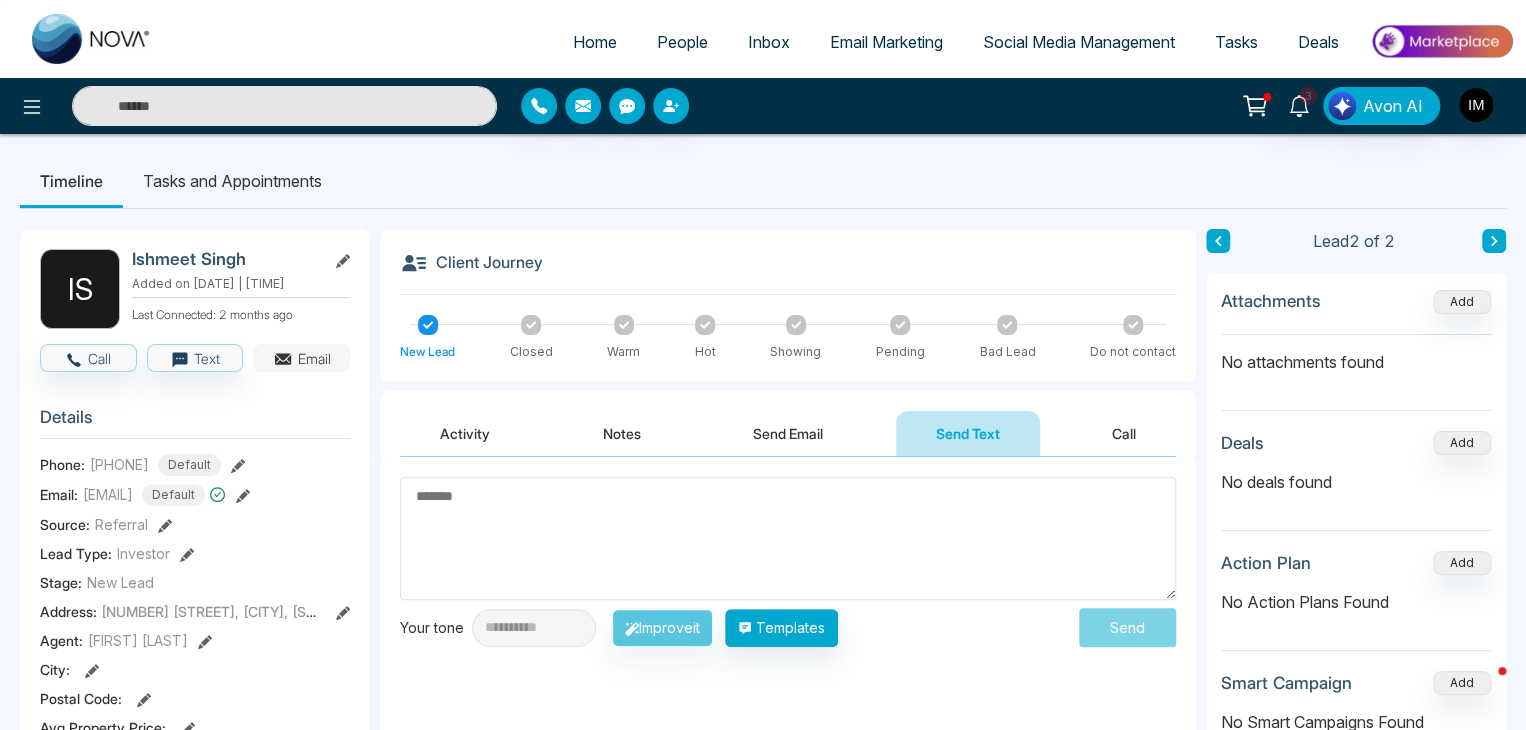 click on "Email" at bounding box center (301, 358) 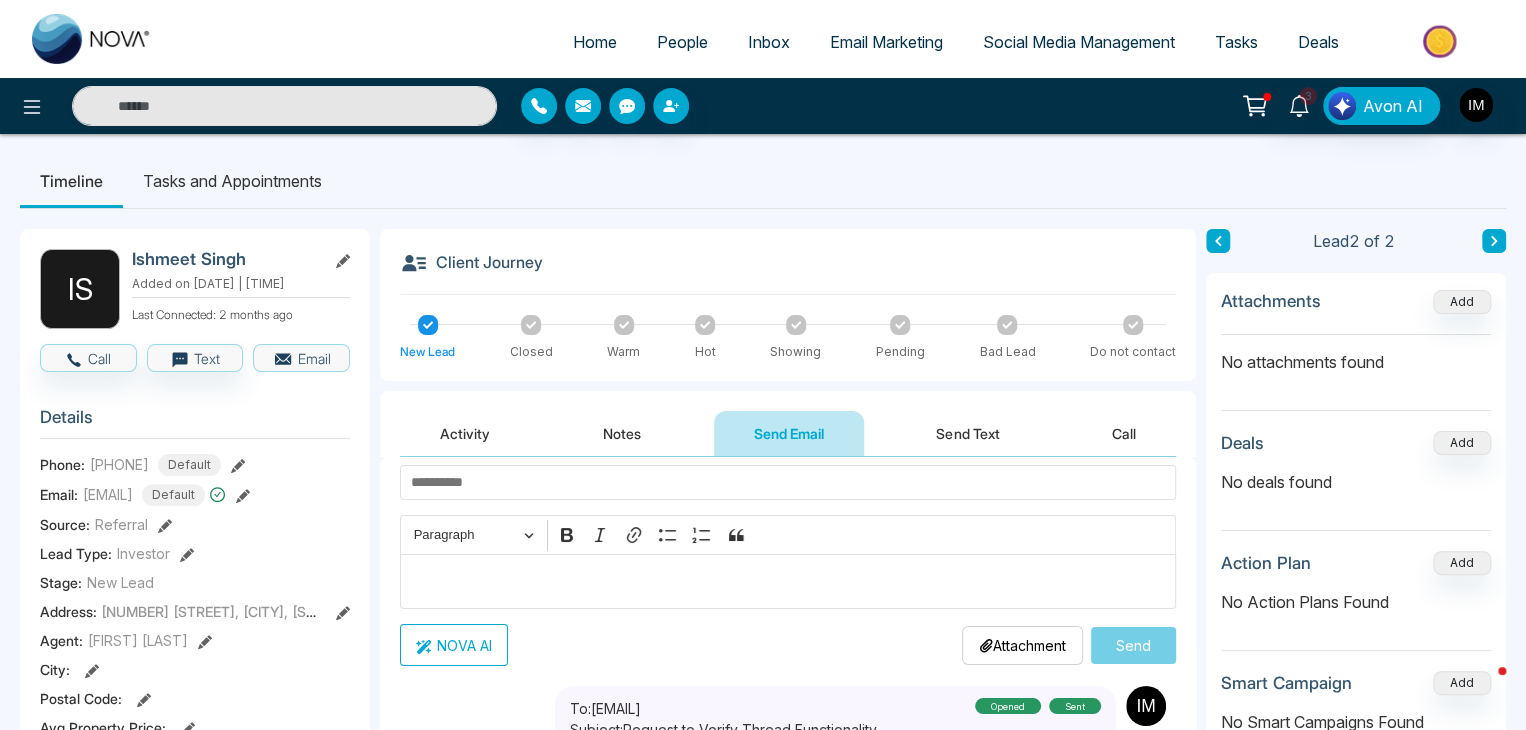 scroll, scrollTop: 67, scrollLeft: 0, axis: vertical 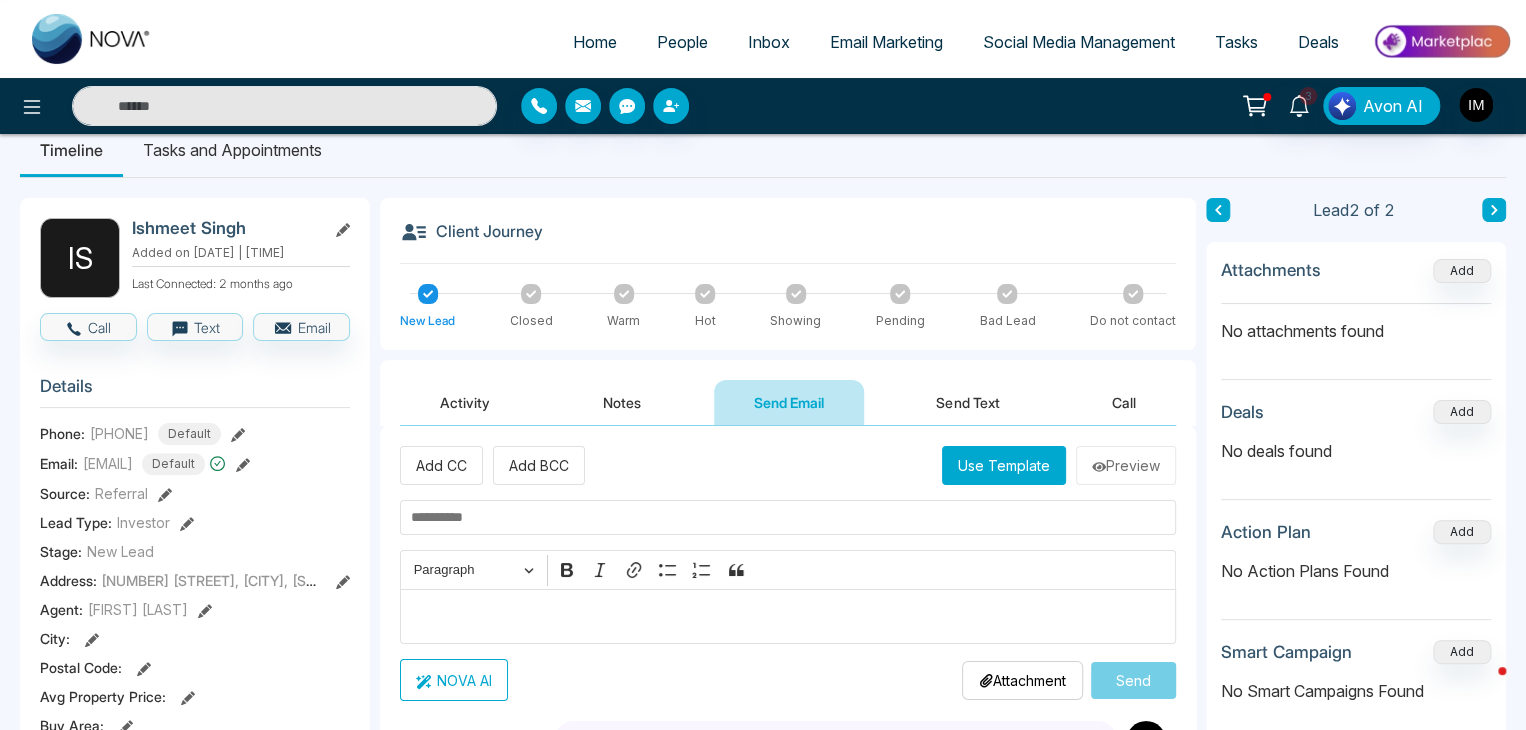 click on "Activity" at bounding box center [465, 402] 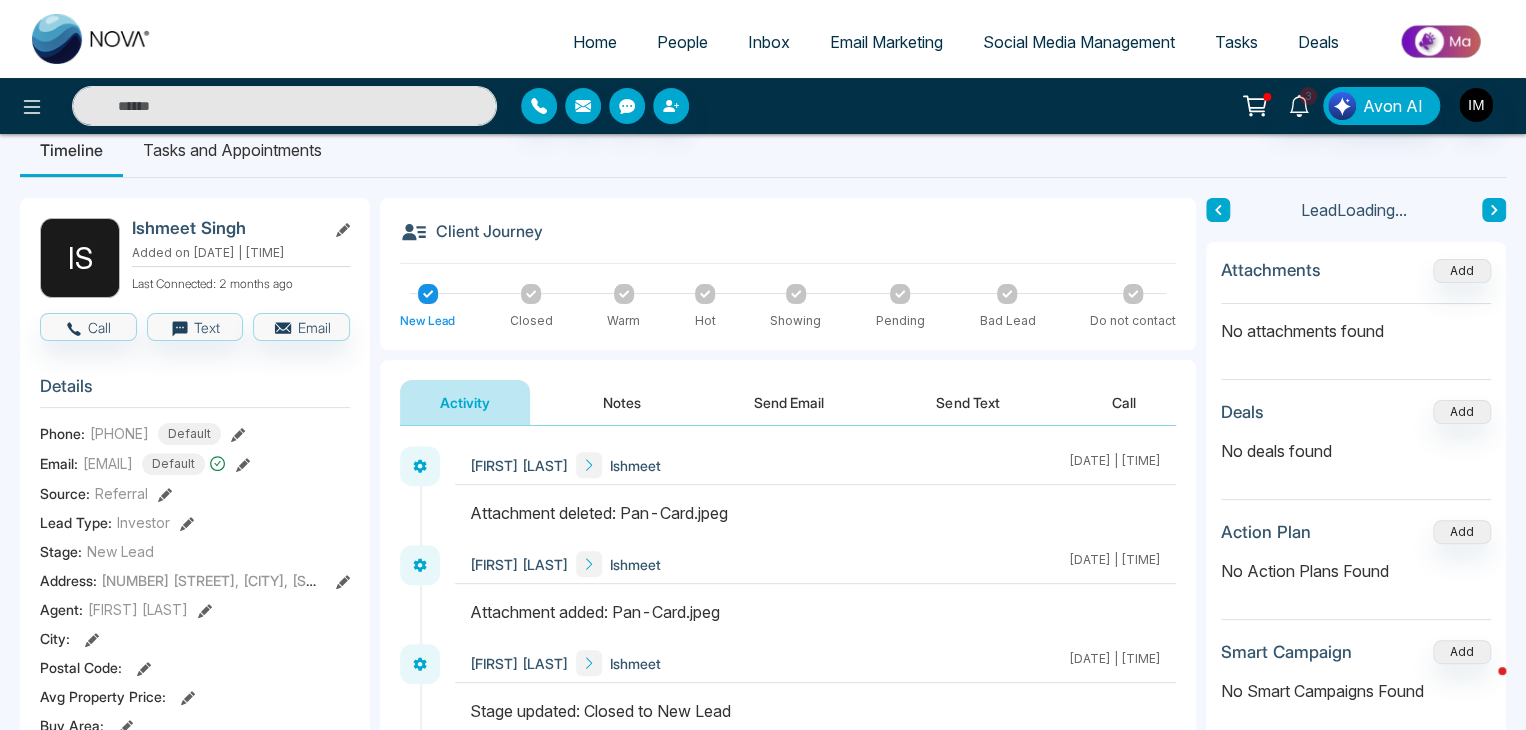 click on "Notes" at bounding box center (622, 402) 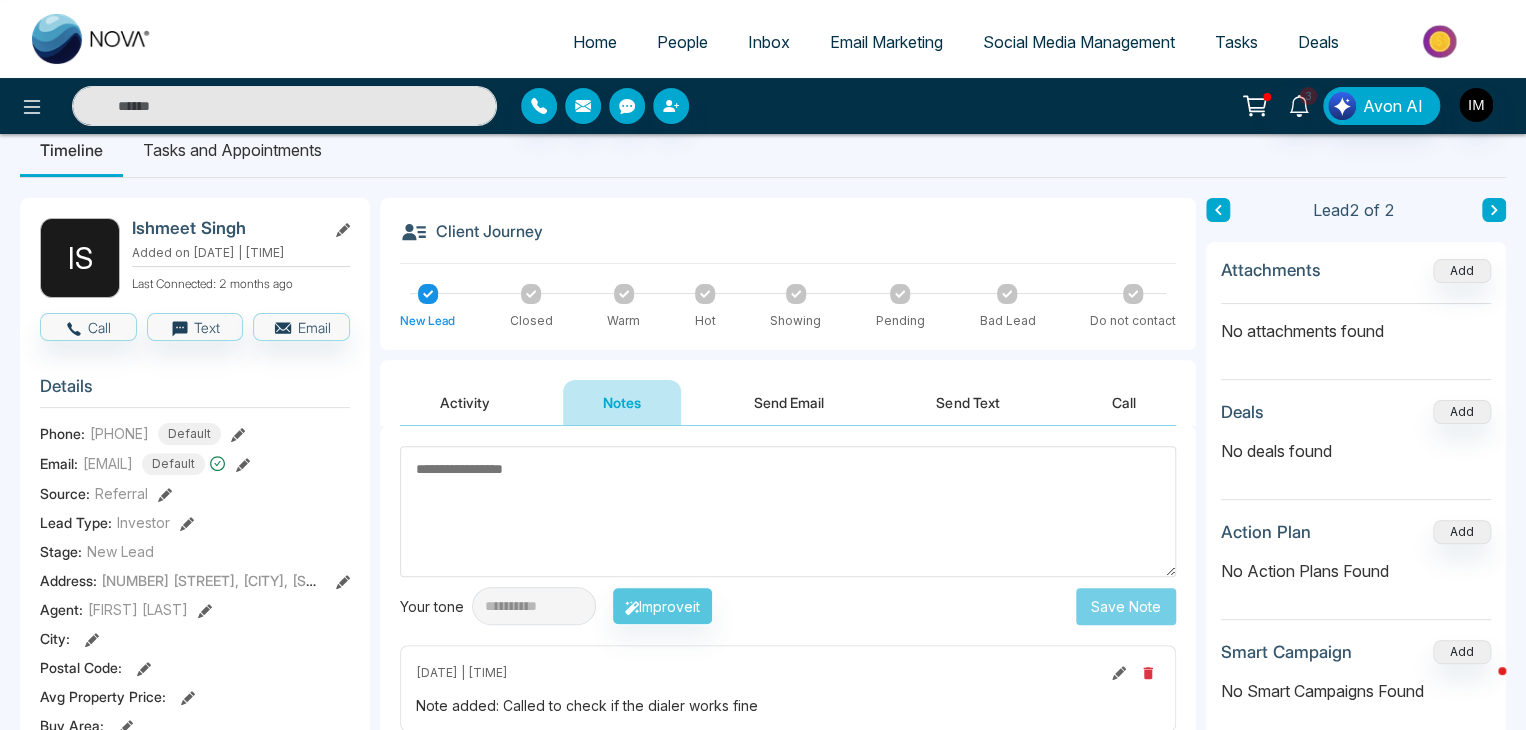 click at bounding box center [788, 511] 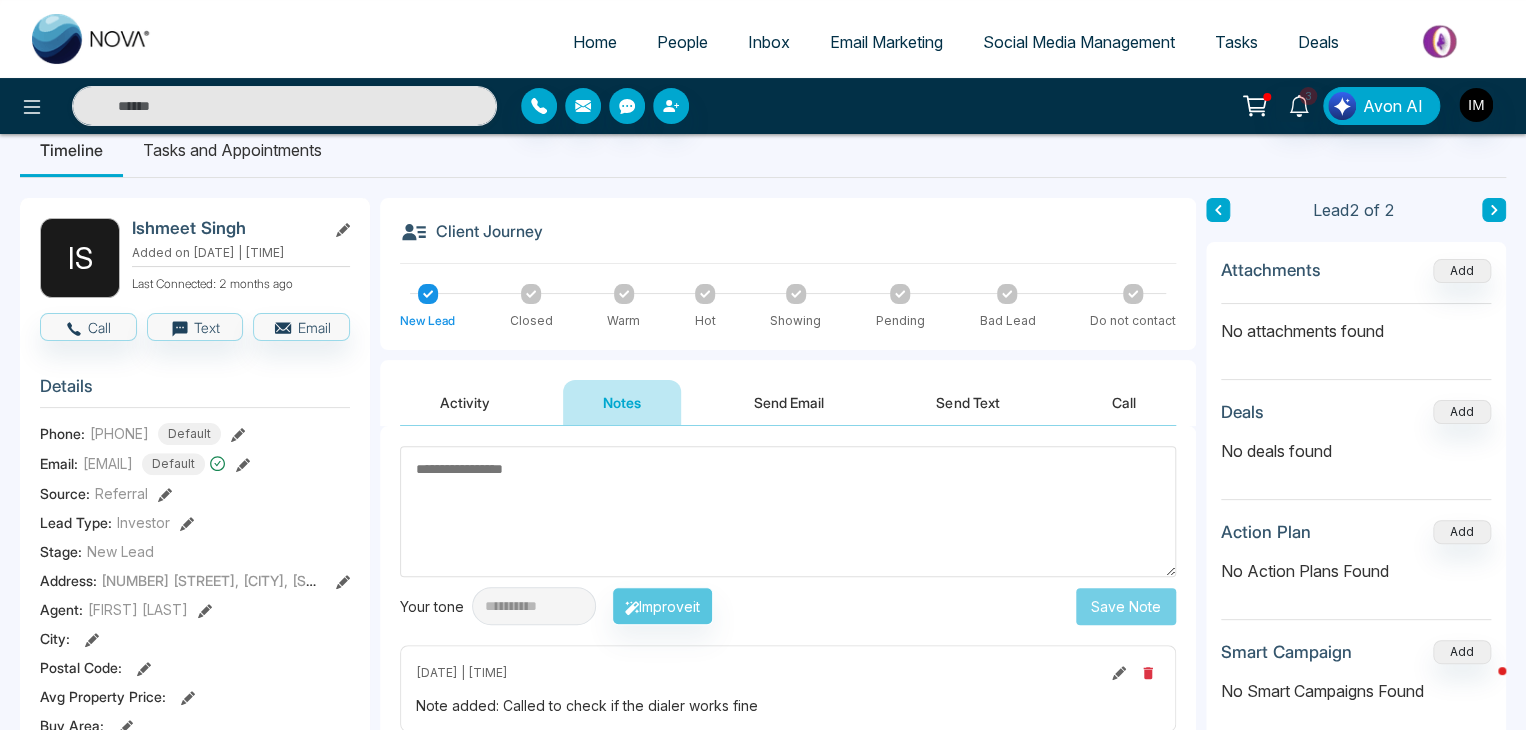 click 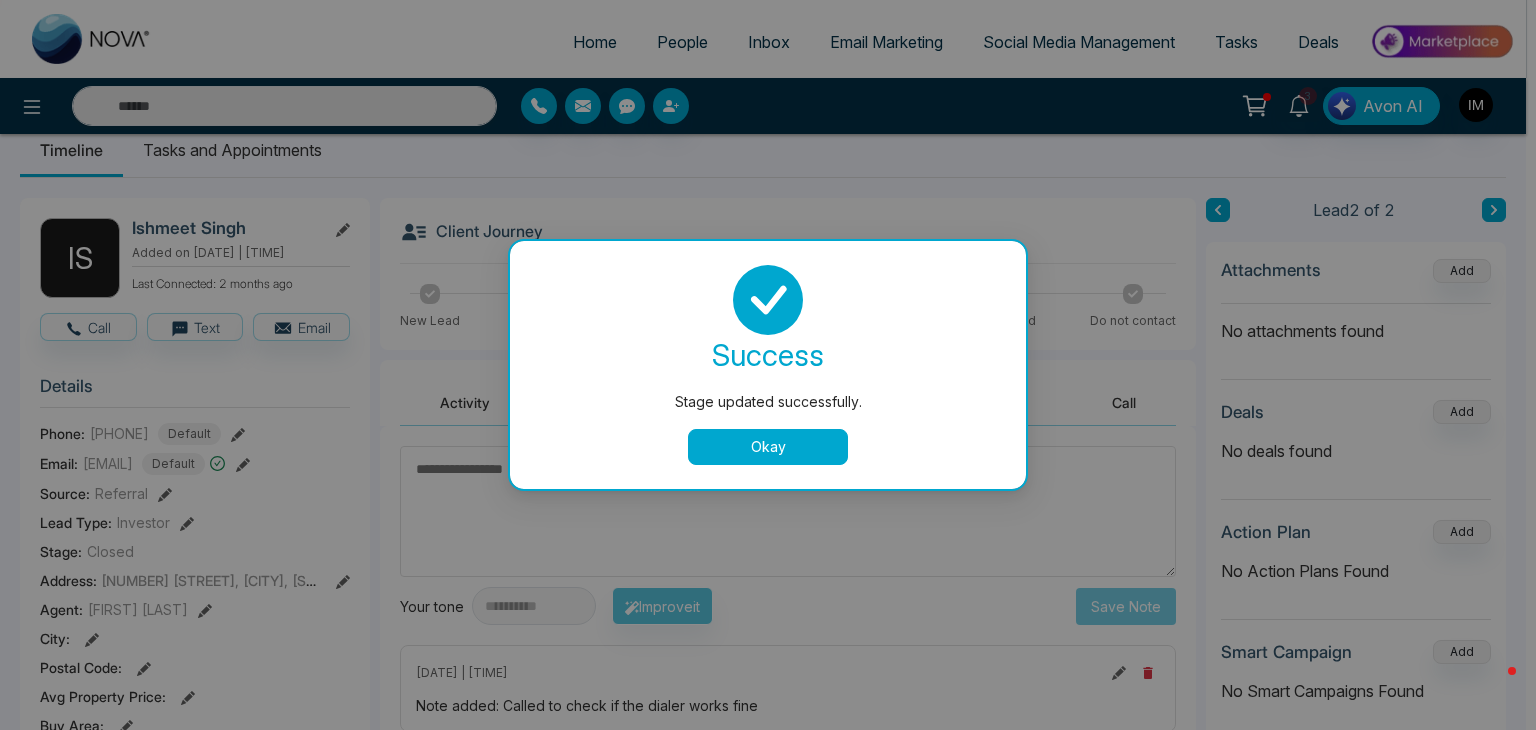 click on "Okay" at bounding box center [768, 447] 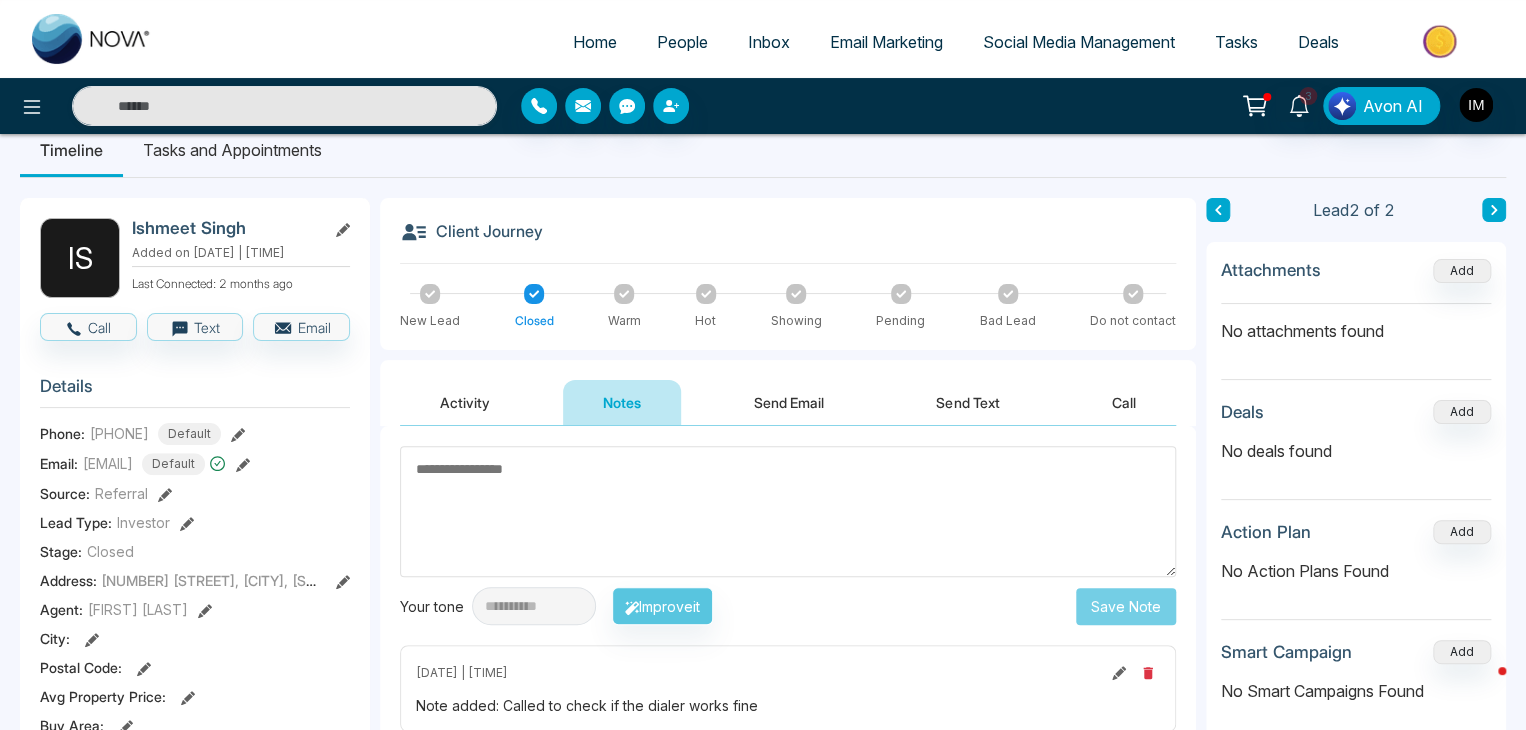 click on "Inbox" at bounding box center [769, 42] 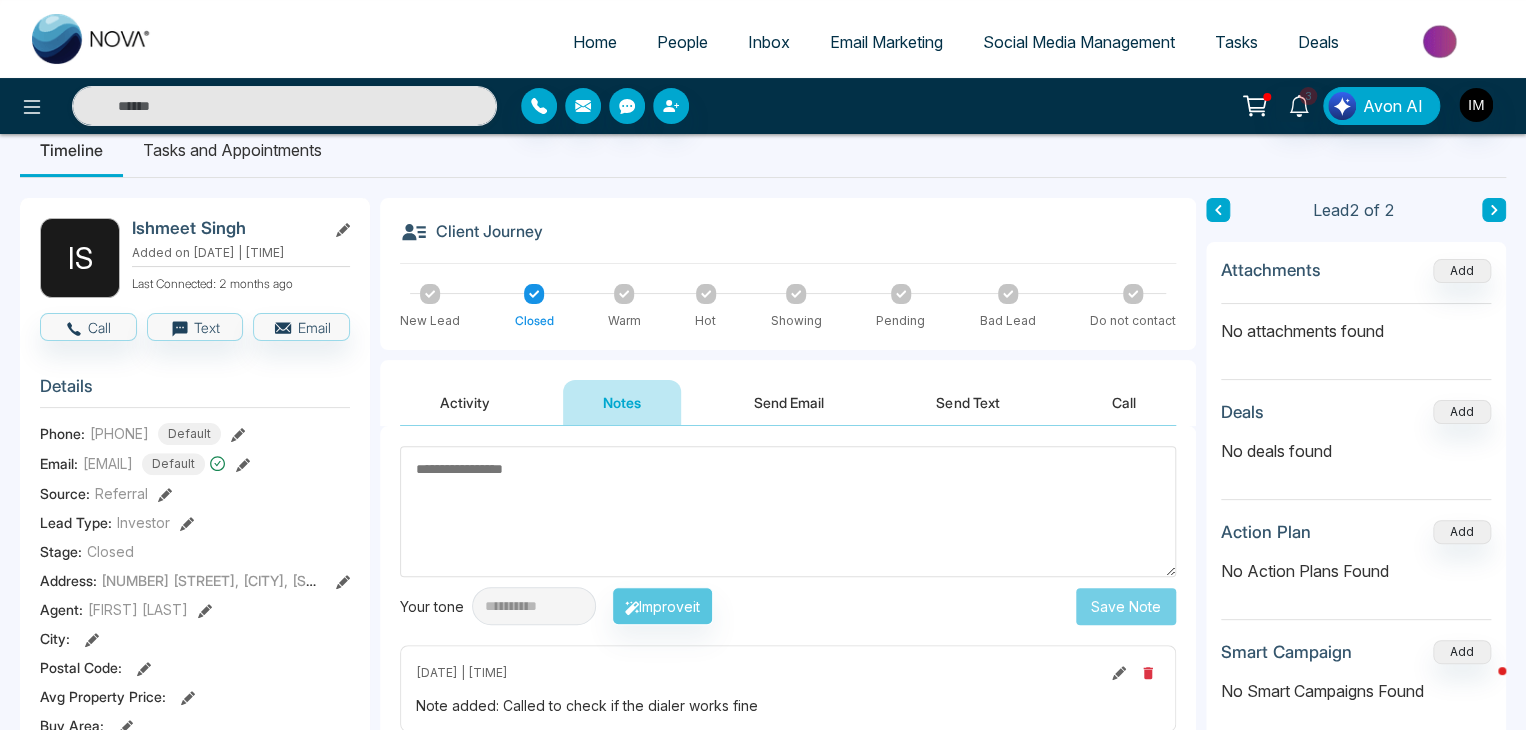 scroll, scrollTop: 0, scrollLeft: 0, axis: both 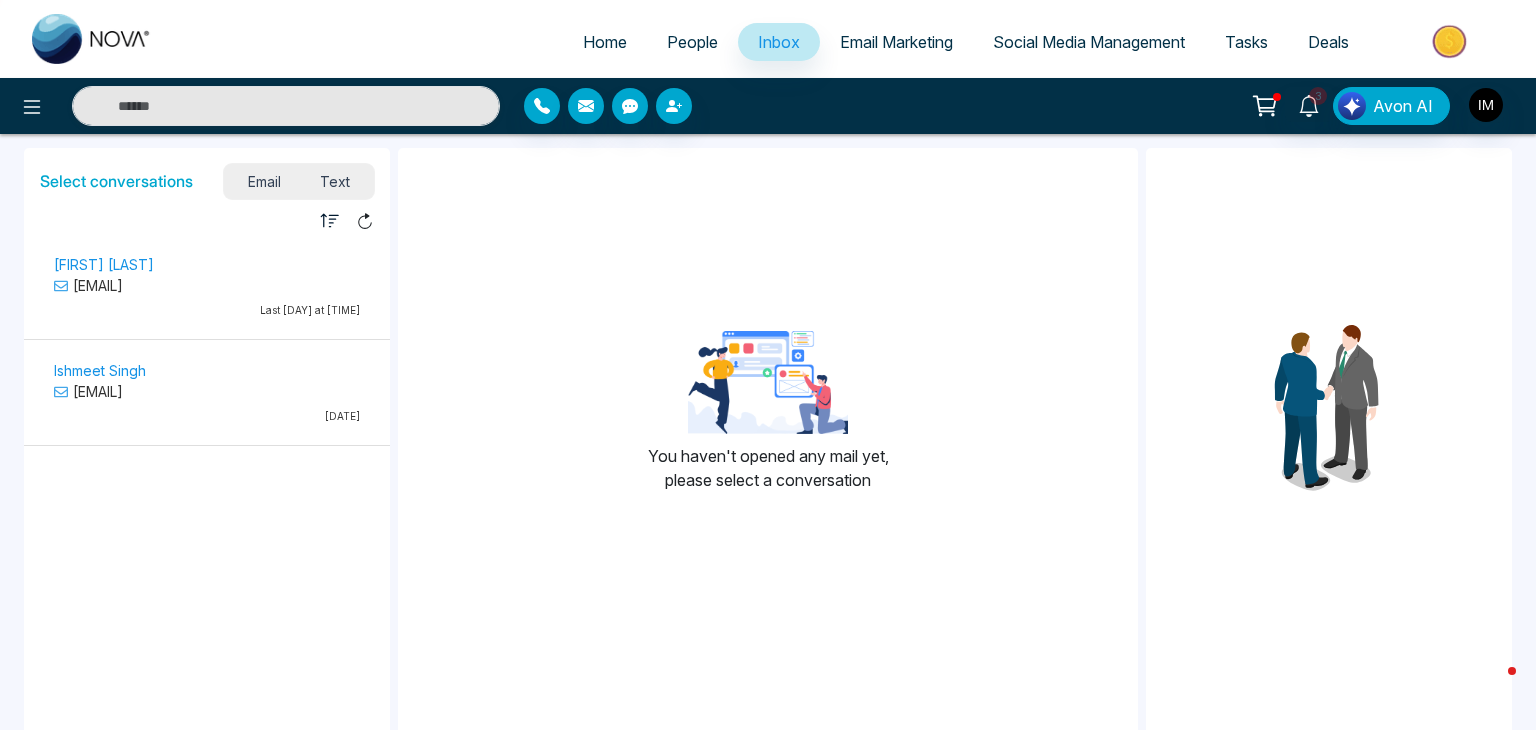 click on "Text" at bounding box center [336, 181] 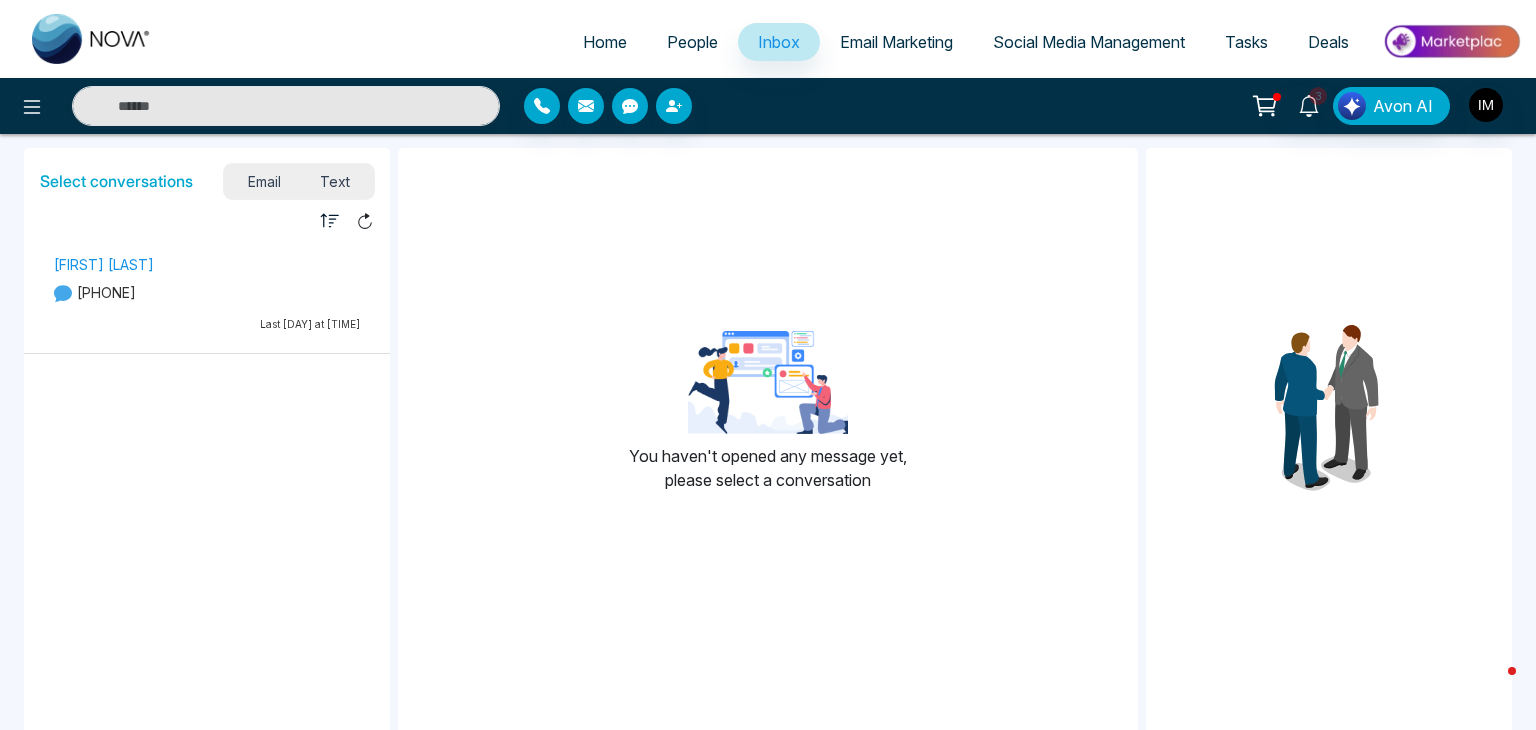 click on "Email Marketing" at bounding box center (896, 42) 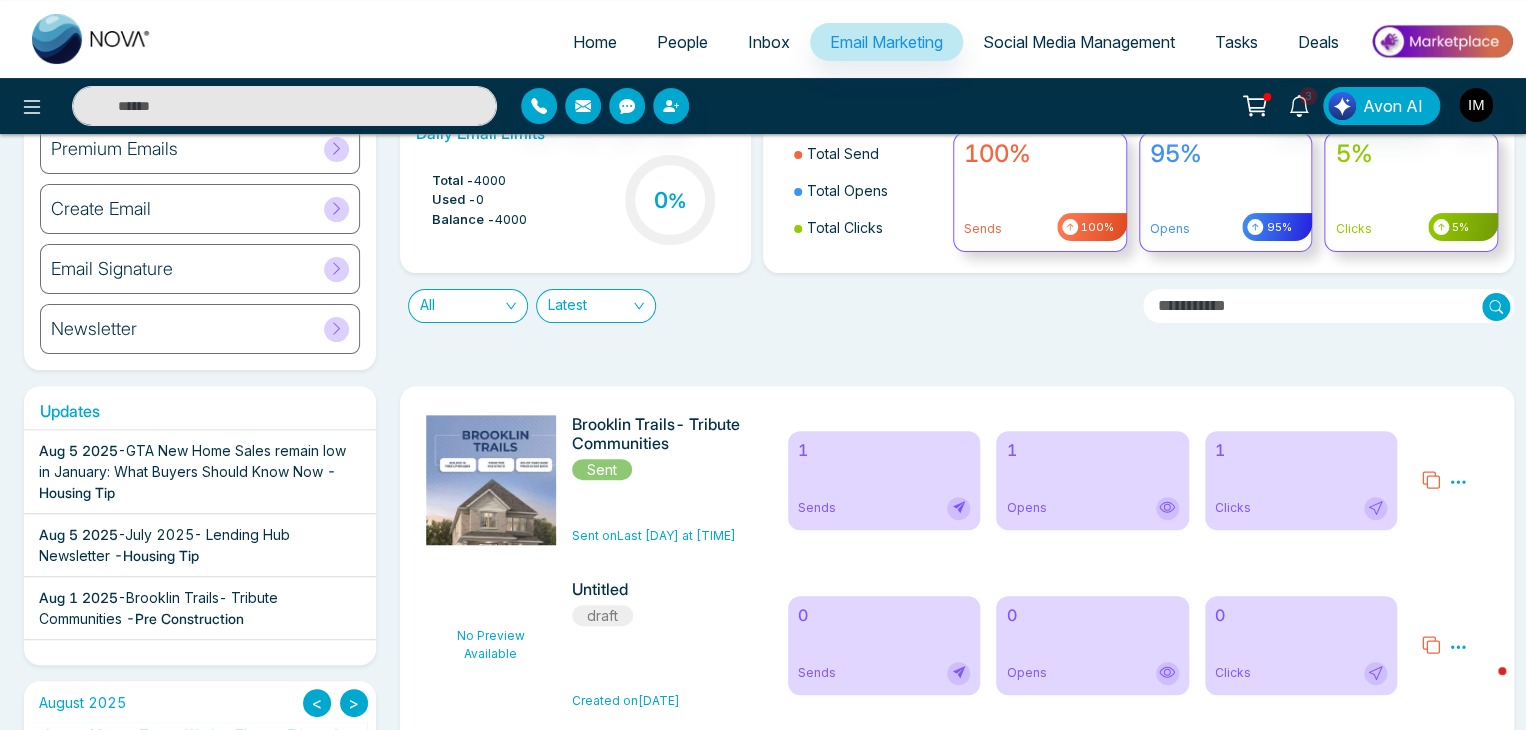 scroll, scrollTop: 0, scrollLeft: 0, axis: both 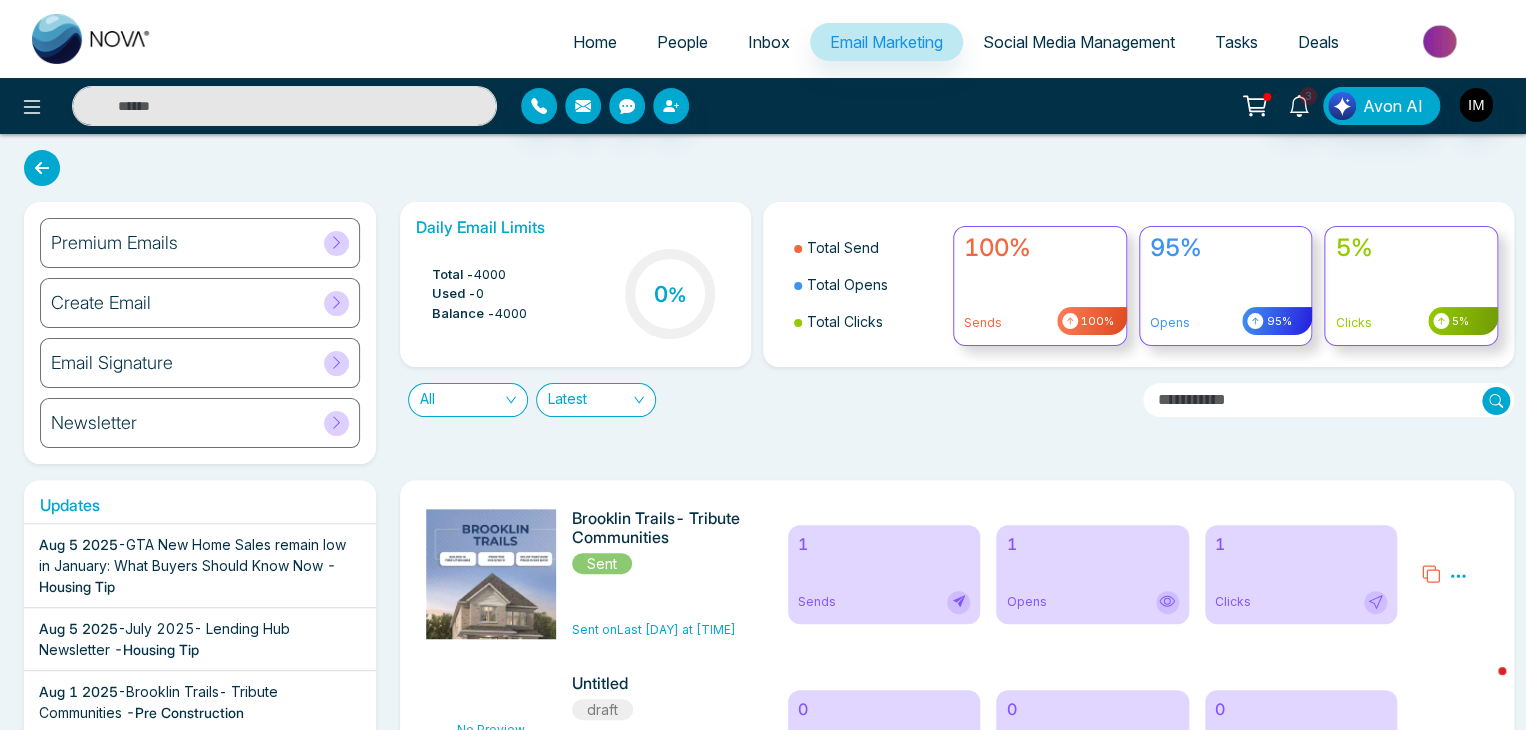 click 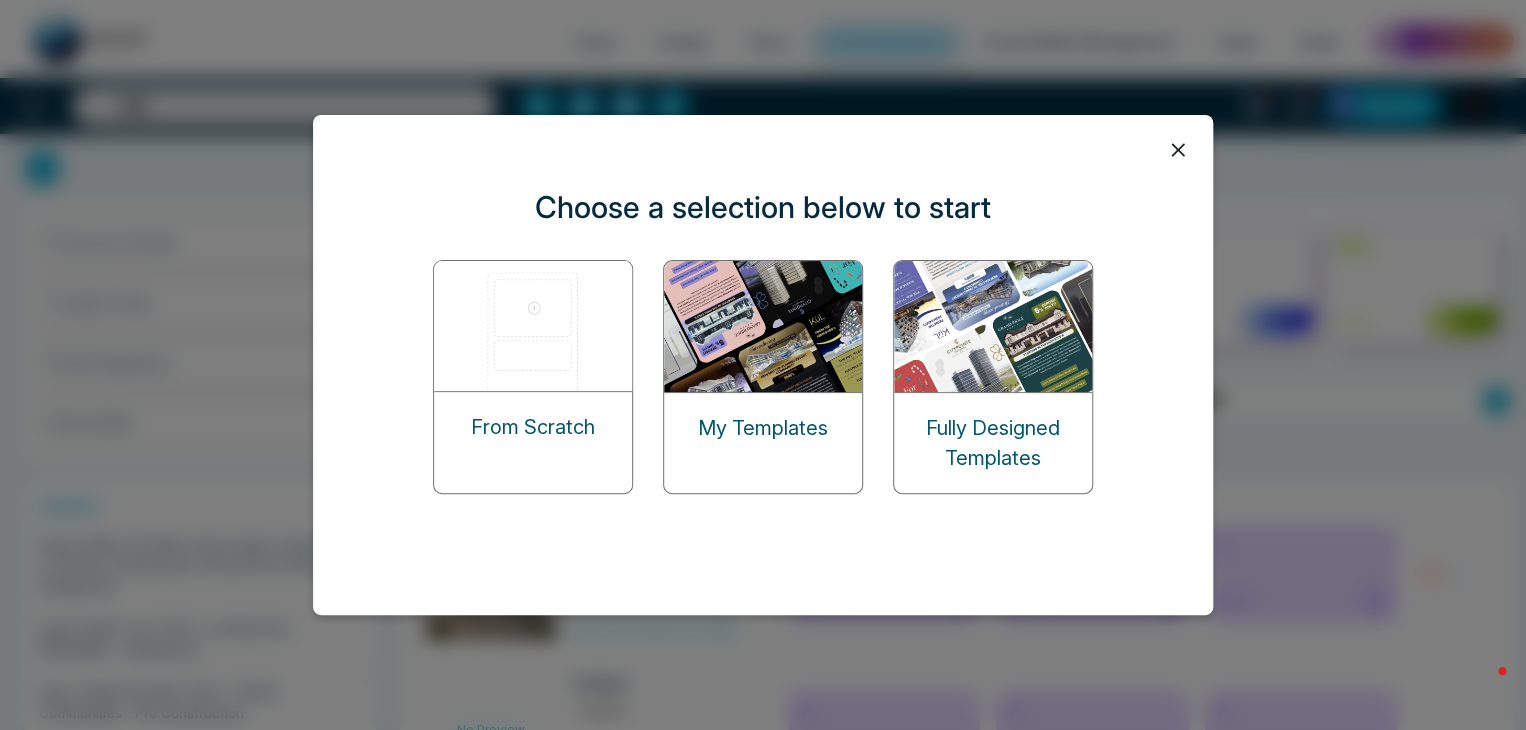 click at bounding box center [994, 326] 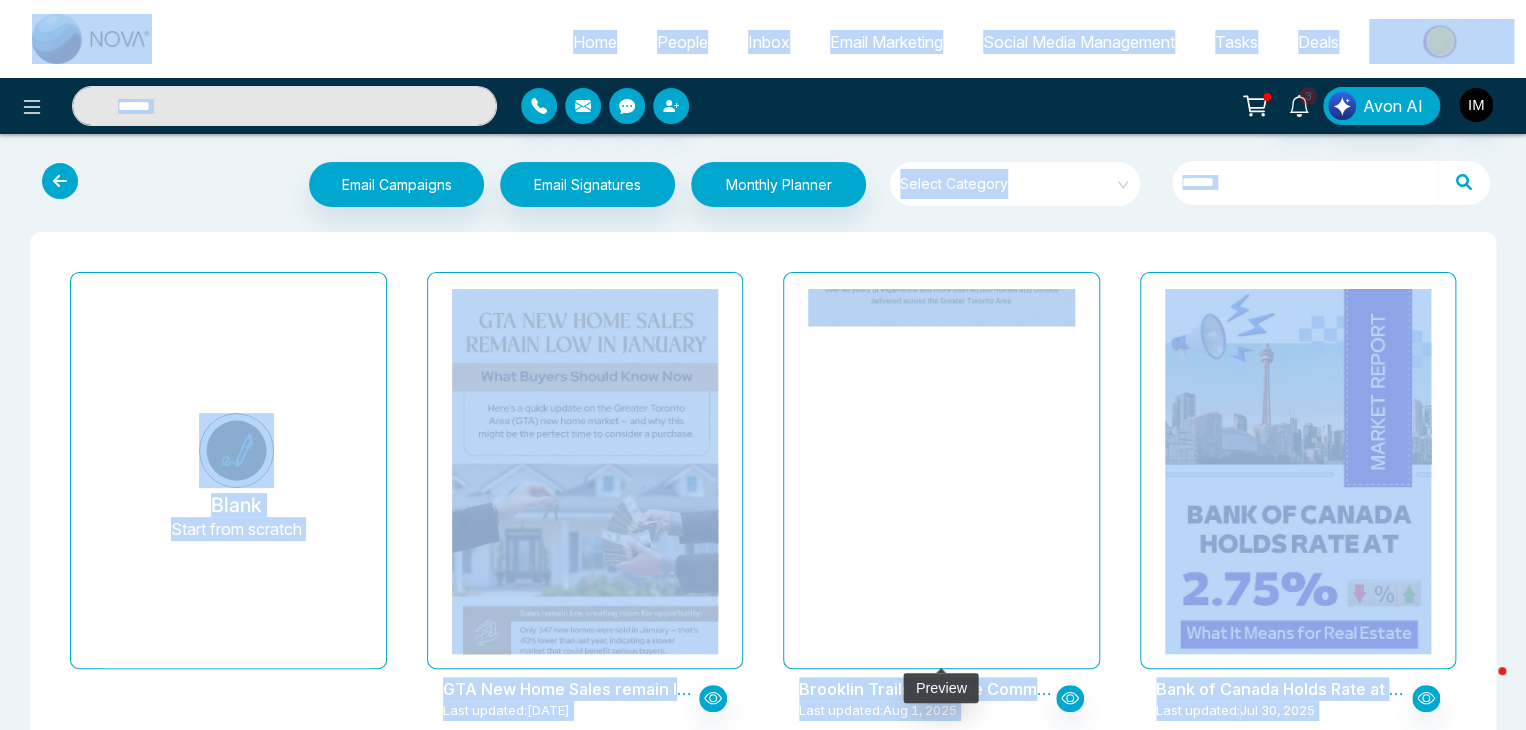 click at bounding box center (941, -799) 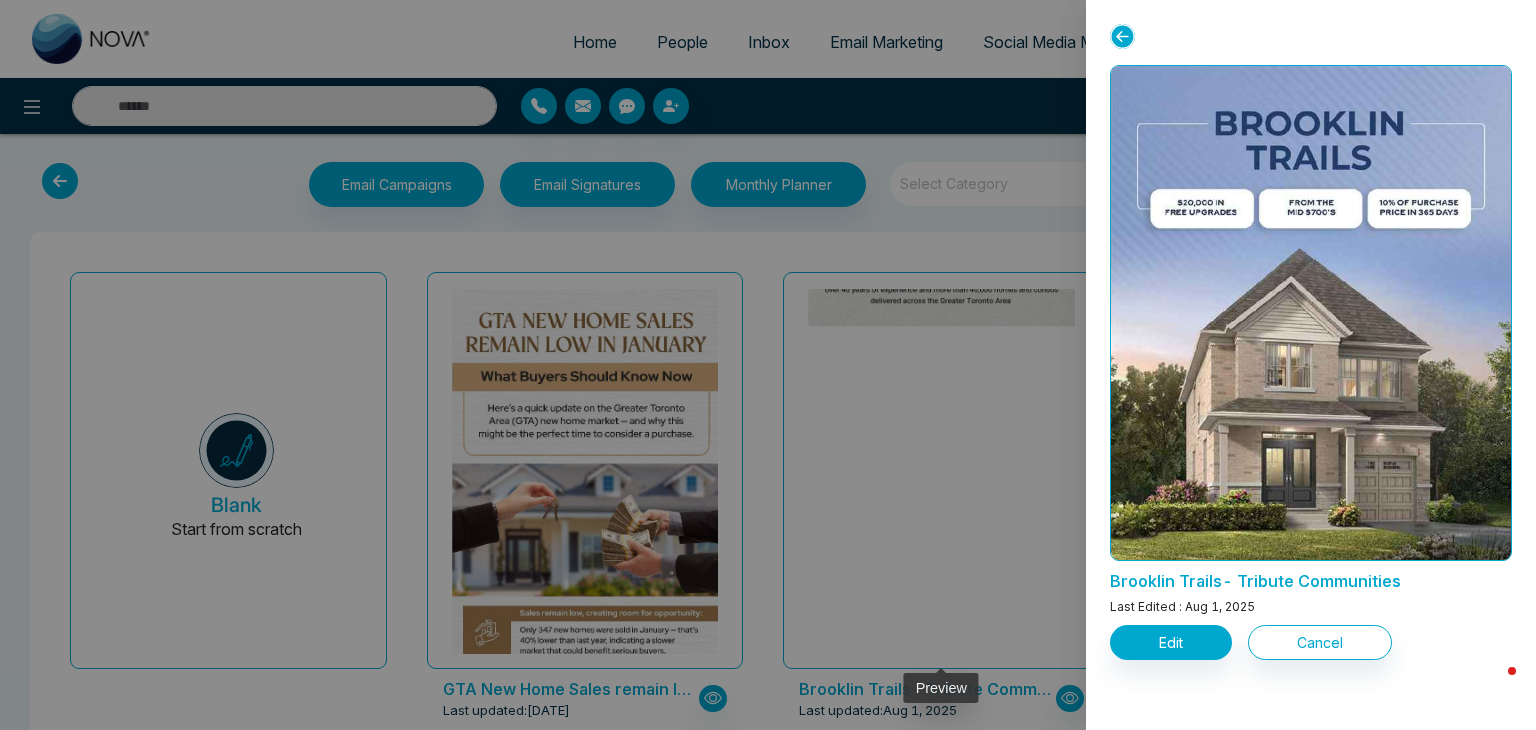 click at bounding box center (768, 365) 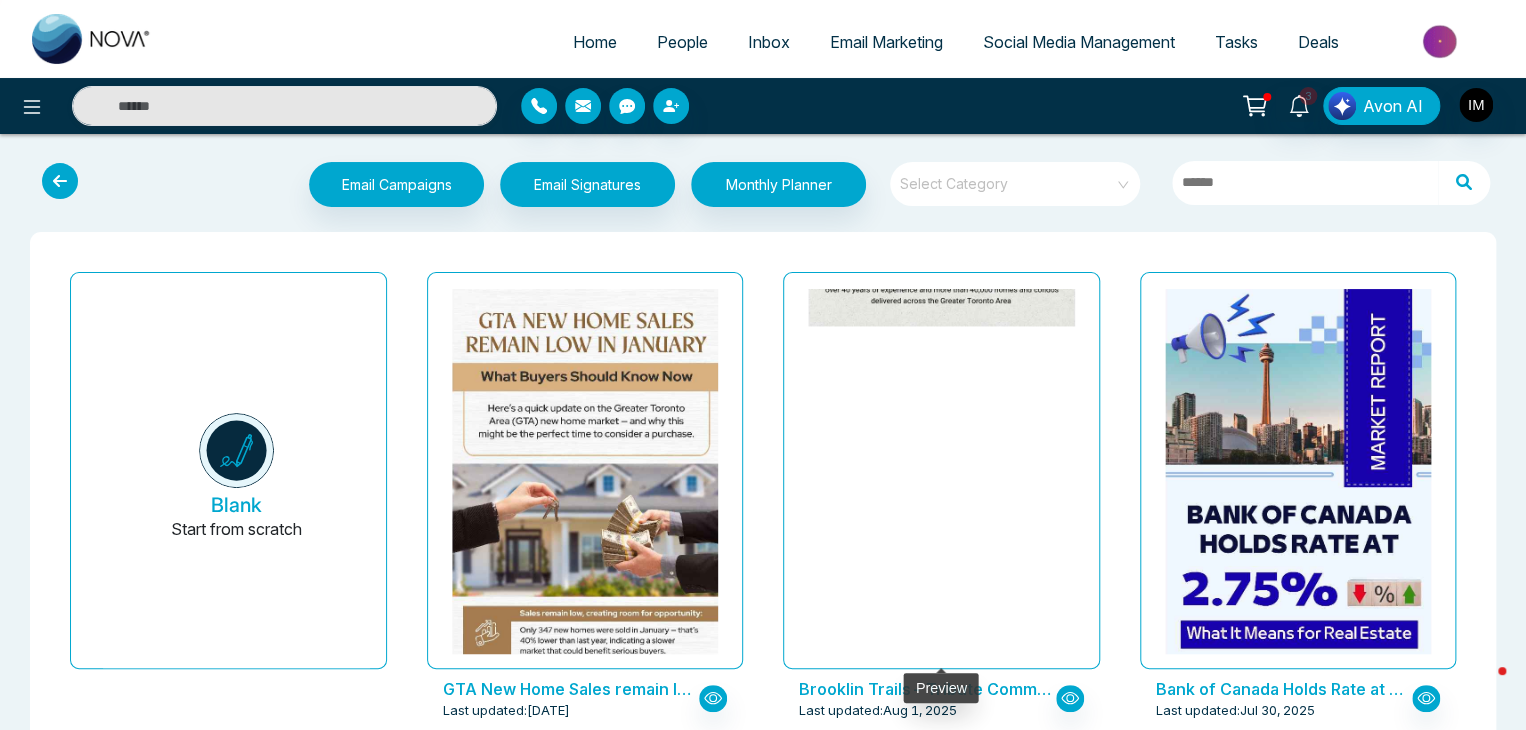 click at bounding box center [941, -799] 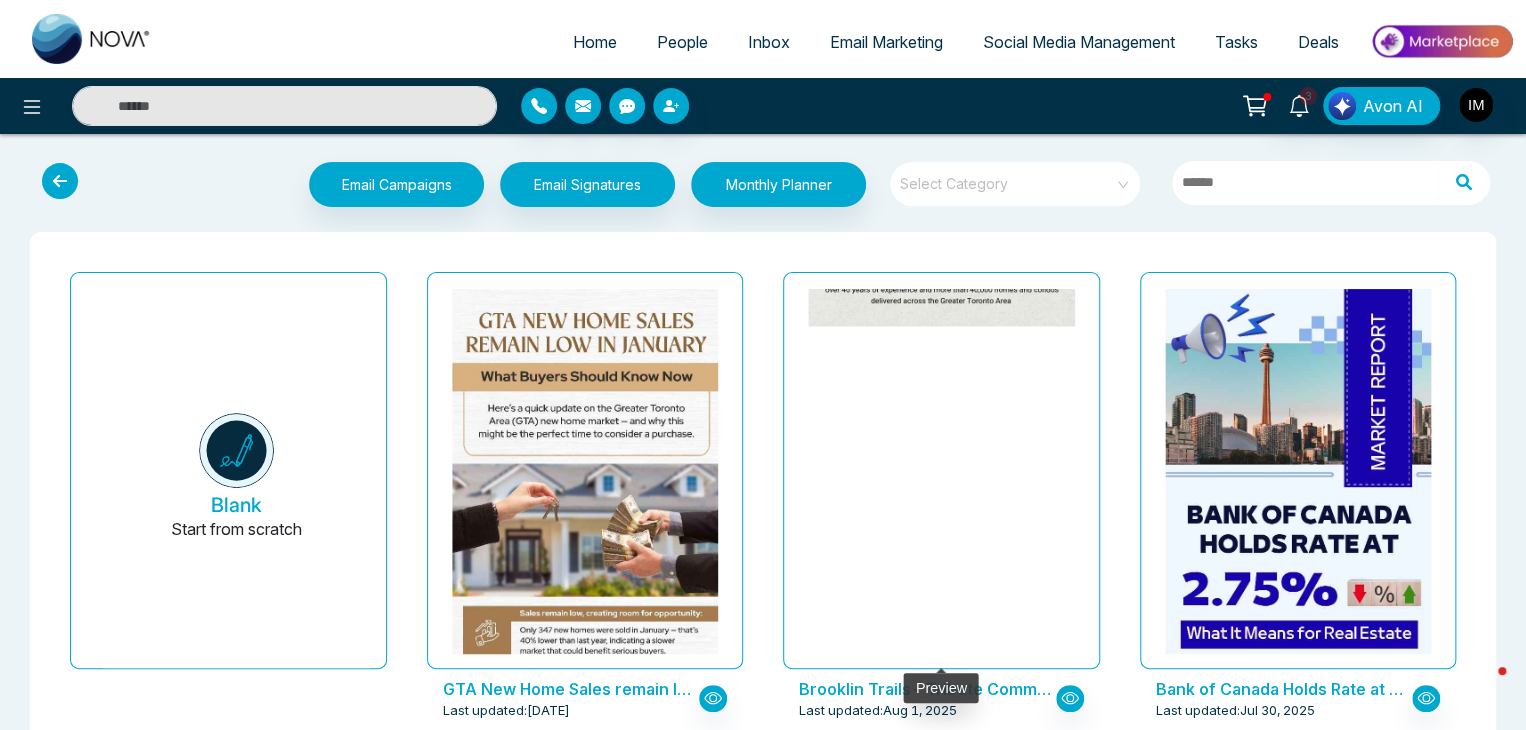 click at bounding box center [941, -799] 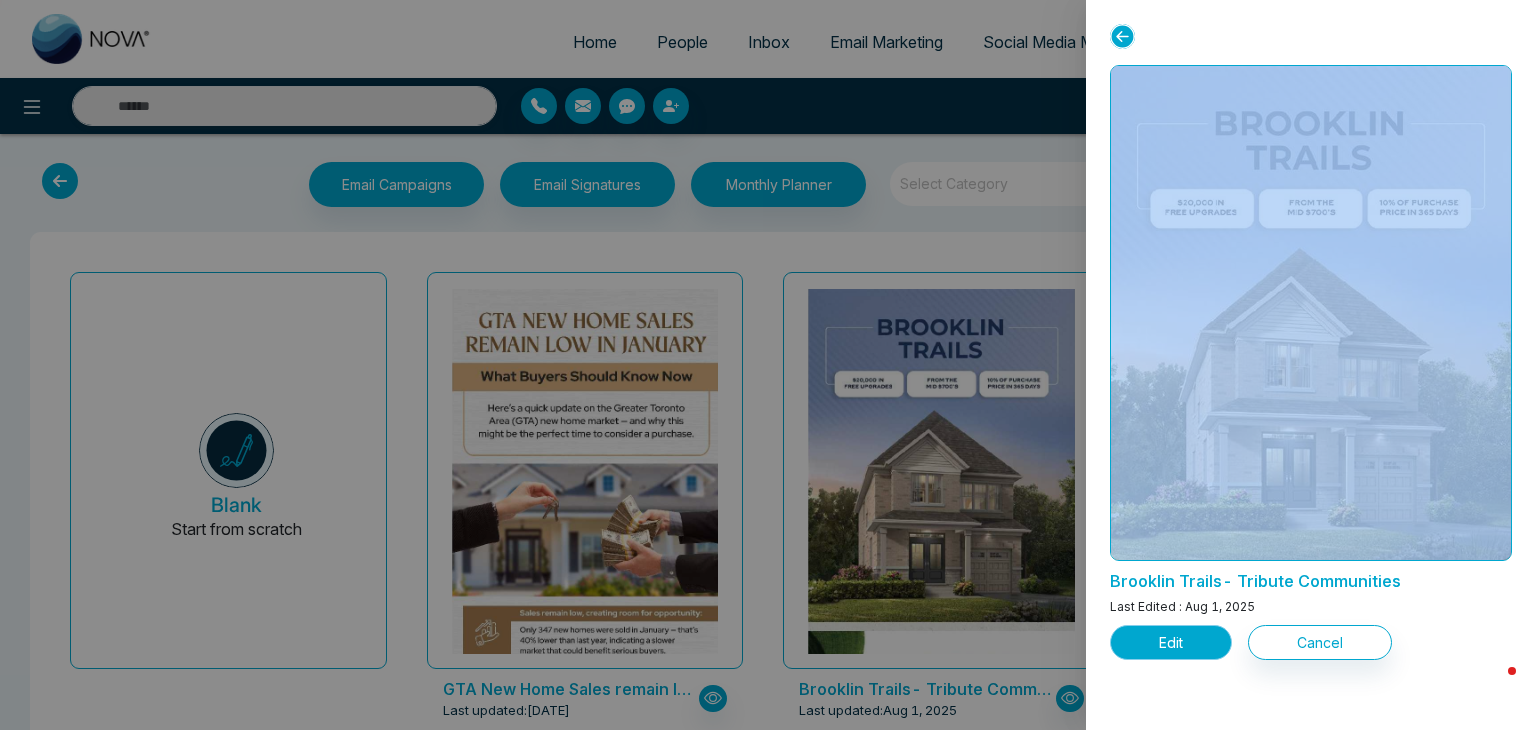 click on "Edit" at bounding box center (1171, 642) 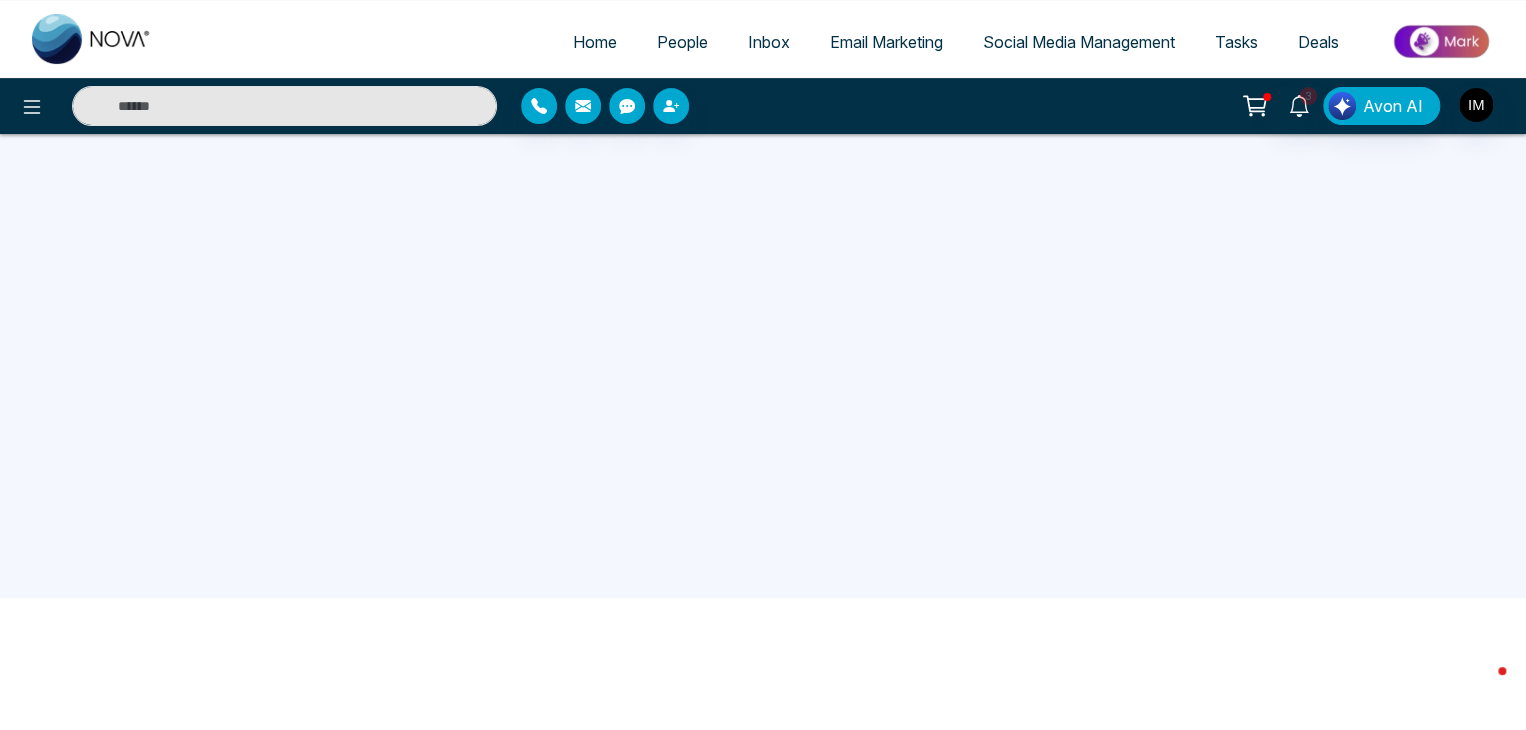 scroll, scrollTop: 0, scrollLeft: 0, axis: both 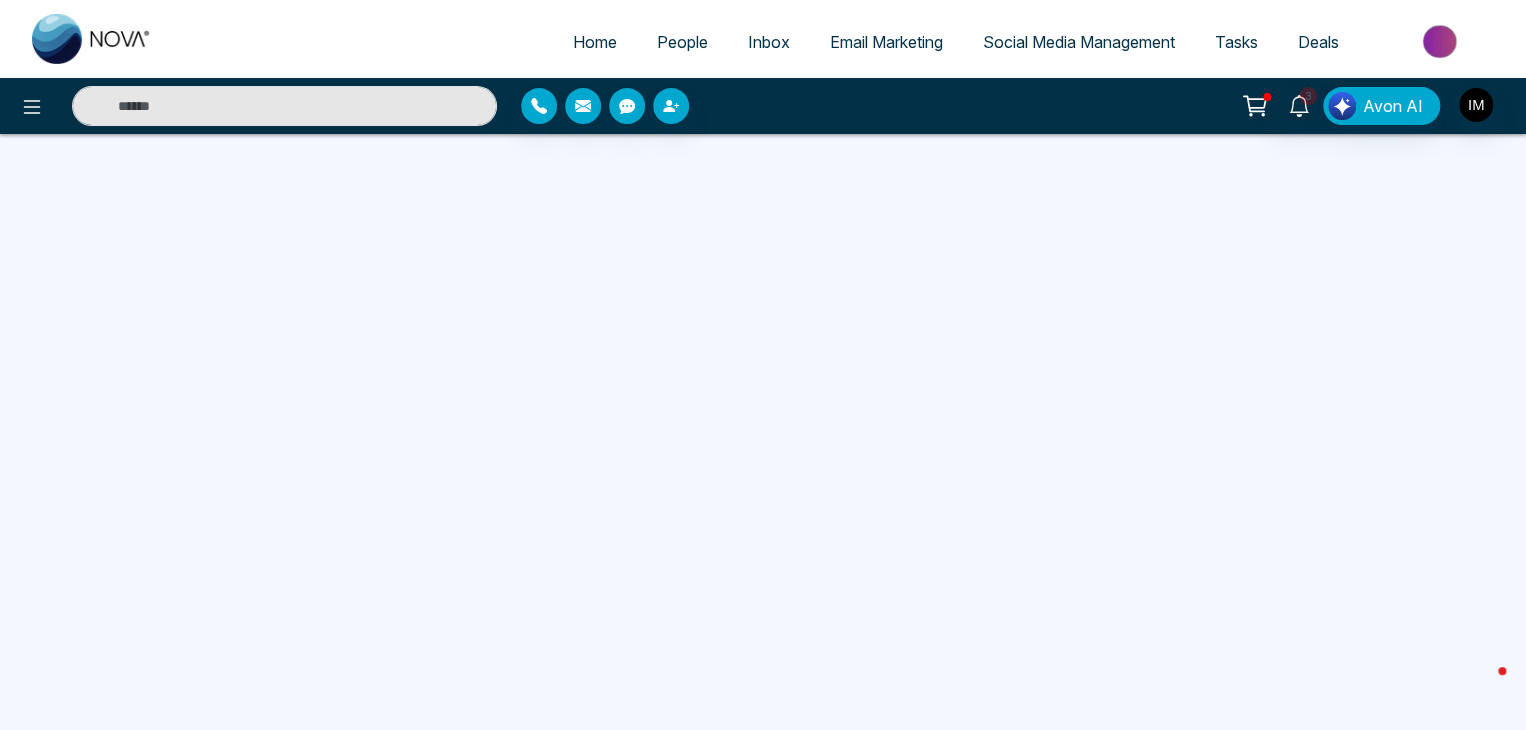 click on "Social Media Management" at bounding box center [1079, 42] 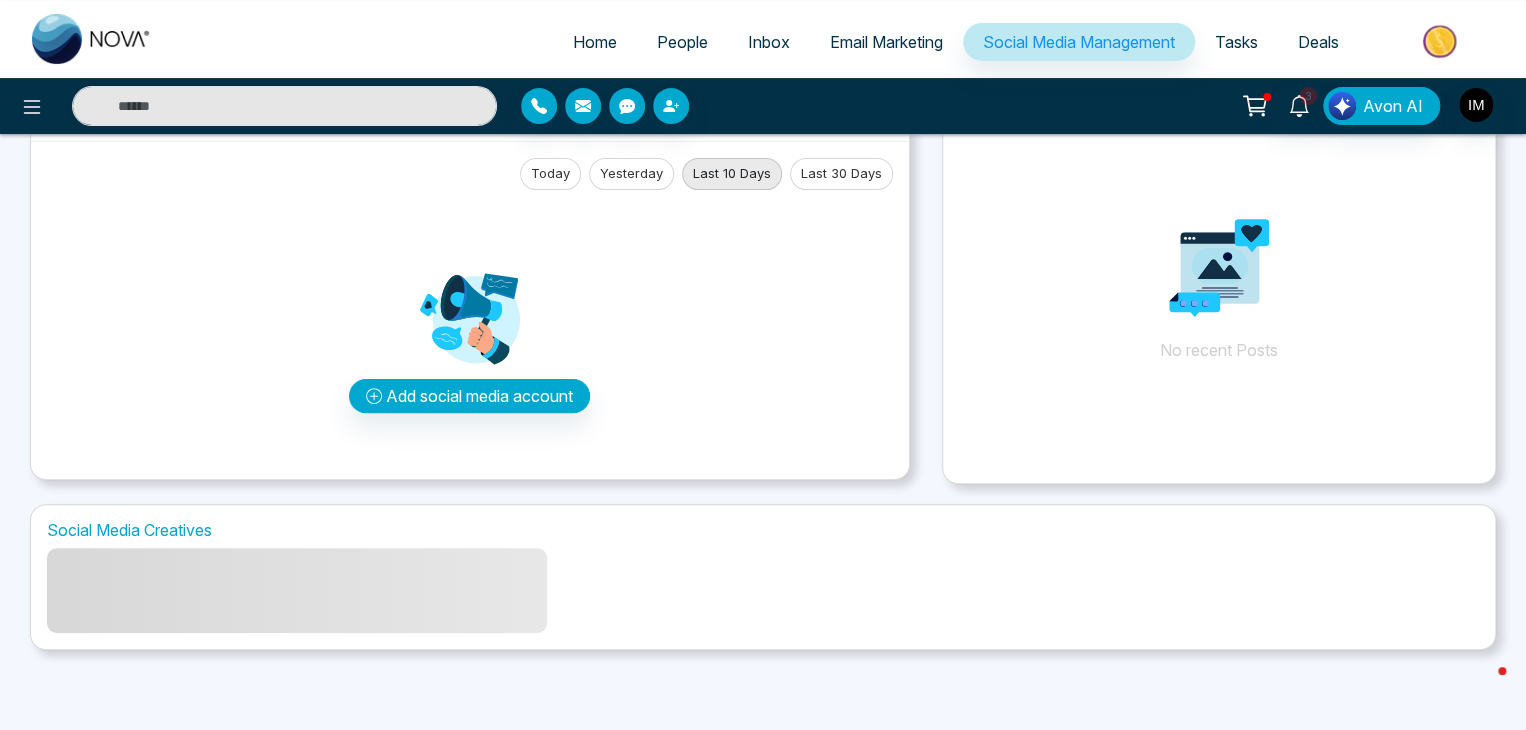 scroll, scrollTop: 0, scrollLeft: 0, axis: both 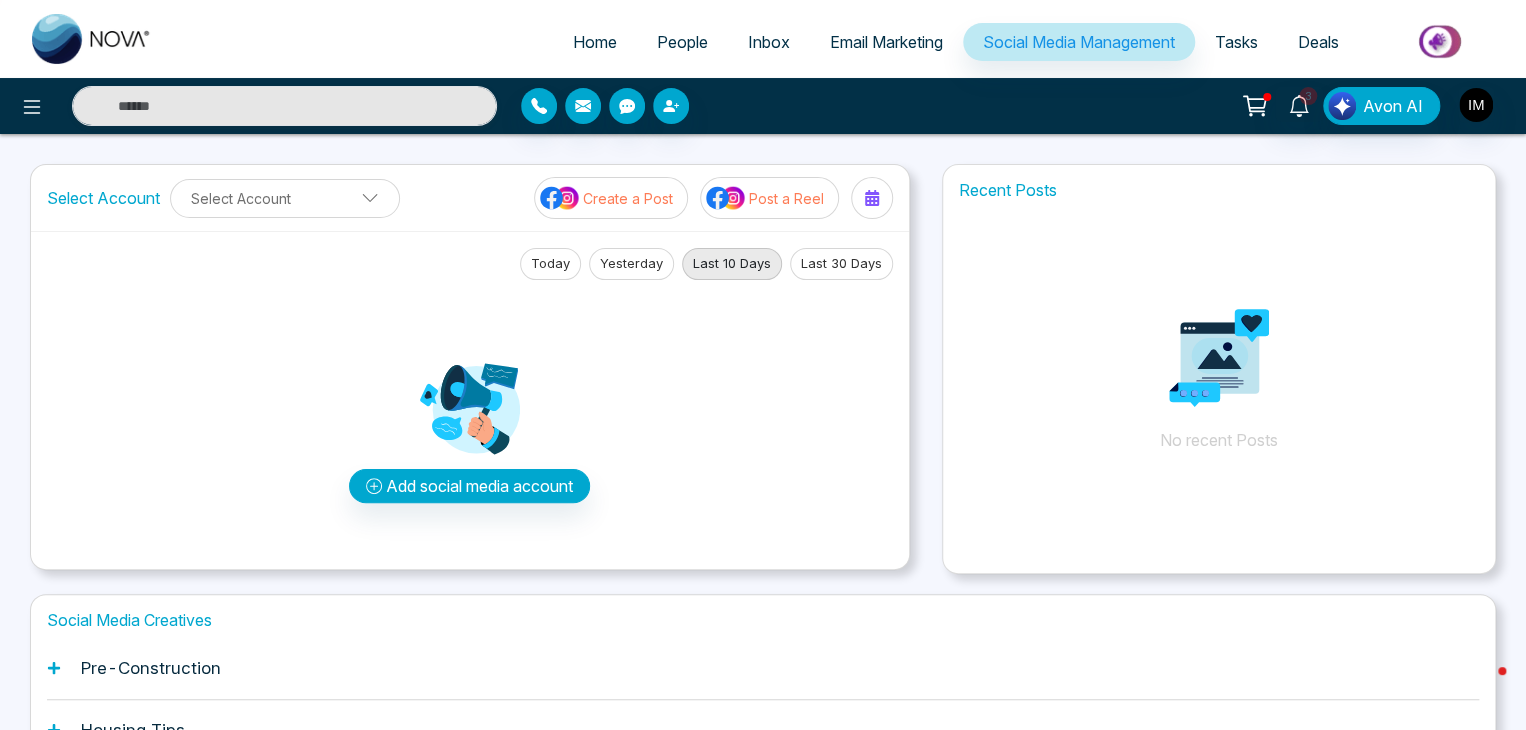 click on "Today" at bounding box center [550, 264] 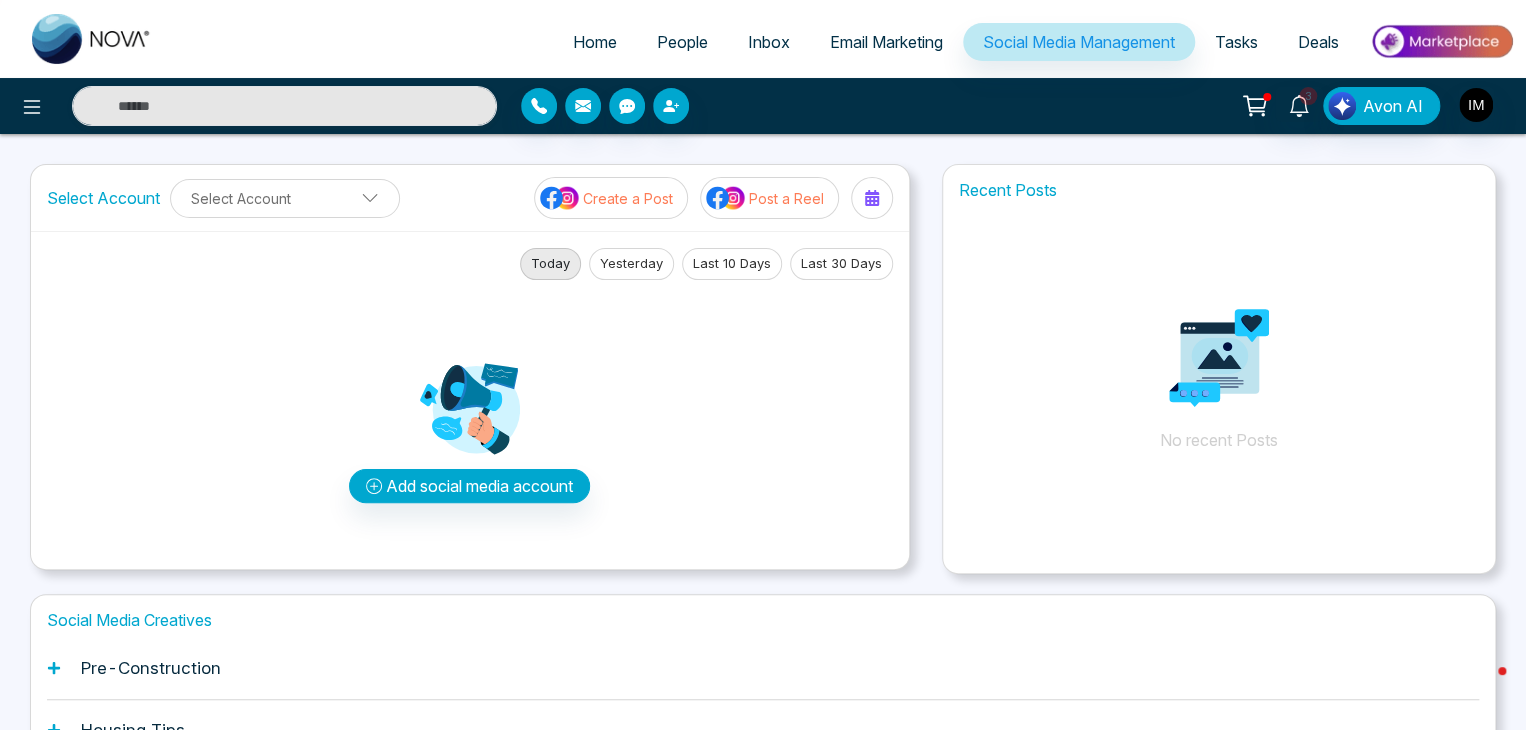 click on "Tasks" at bounding box center [1236, 42] 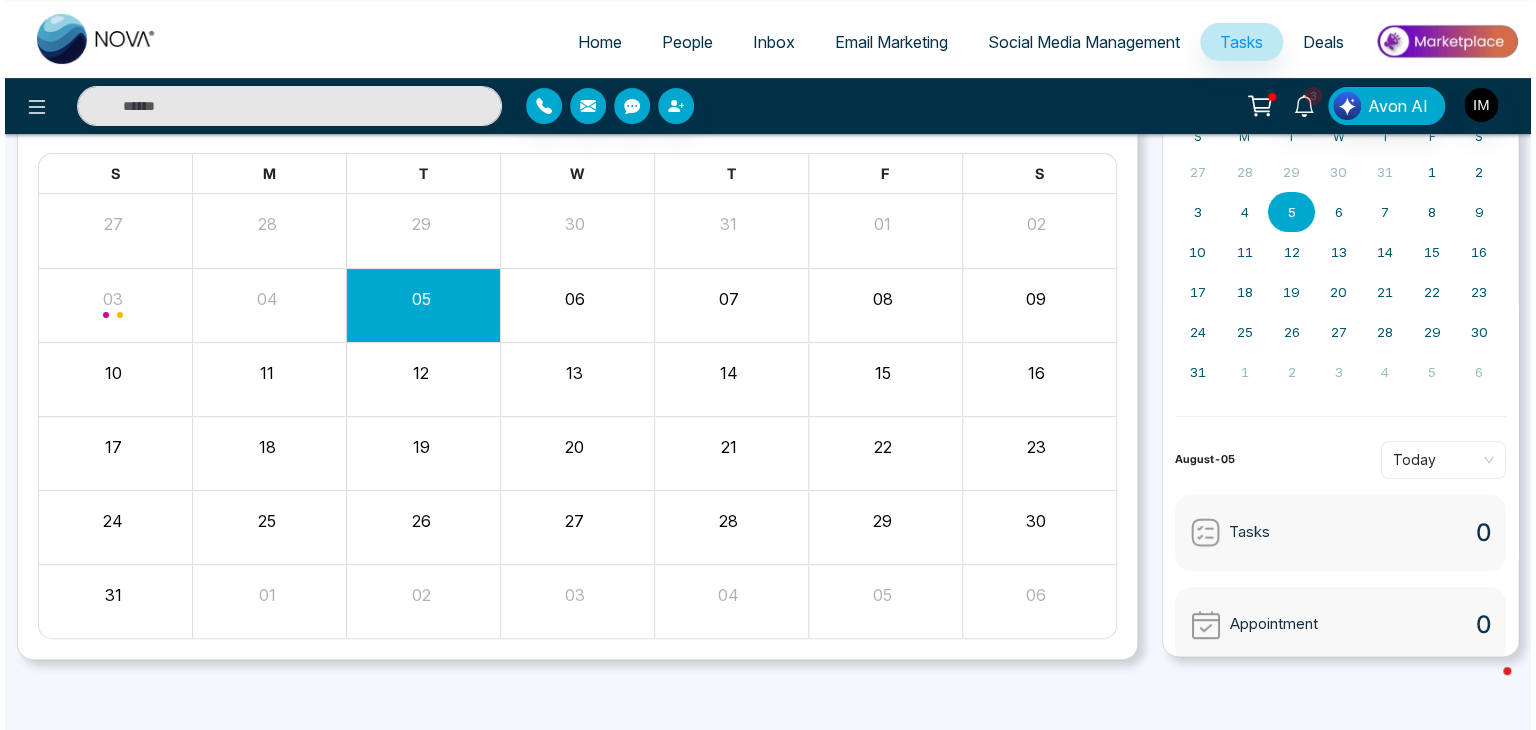 scroll, scrollTop: 0, scrollLeft: 0, axis: both 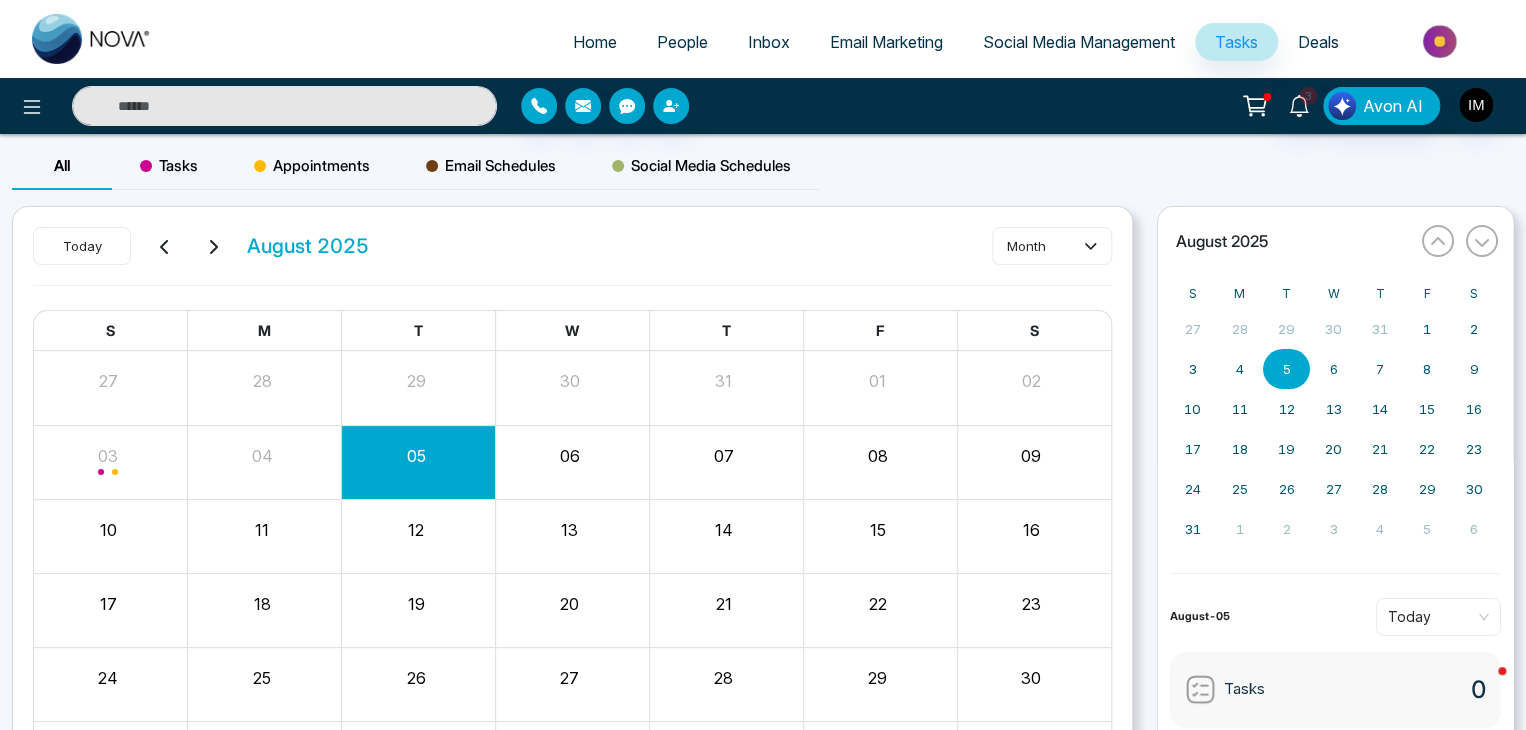 click on "06" at bounding box center [572, 462] 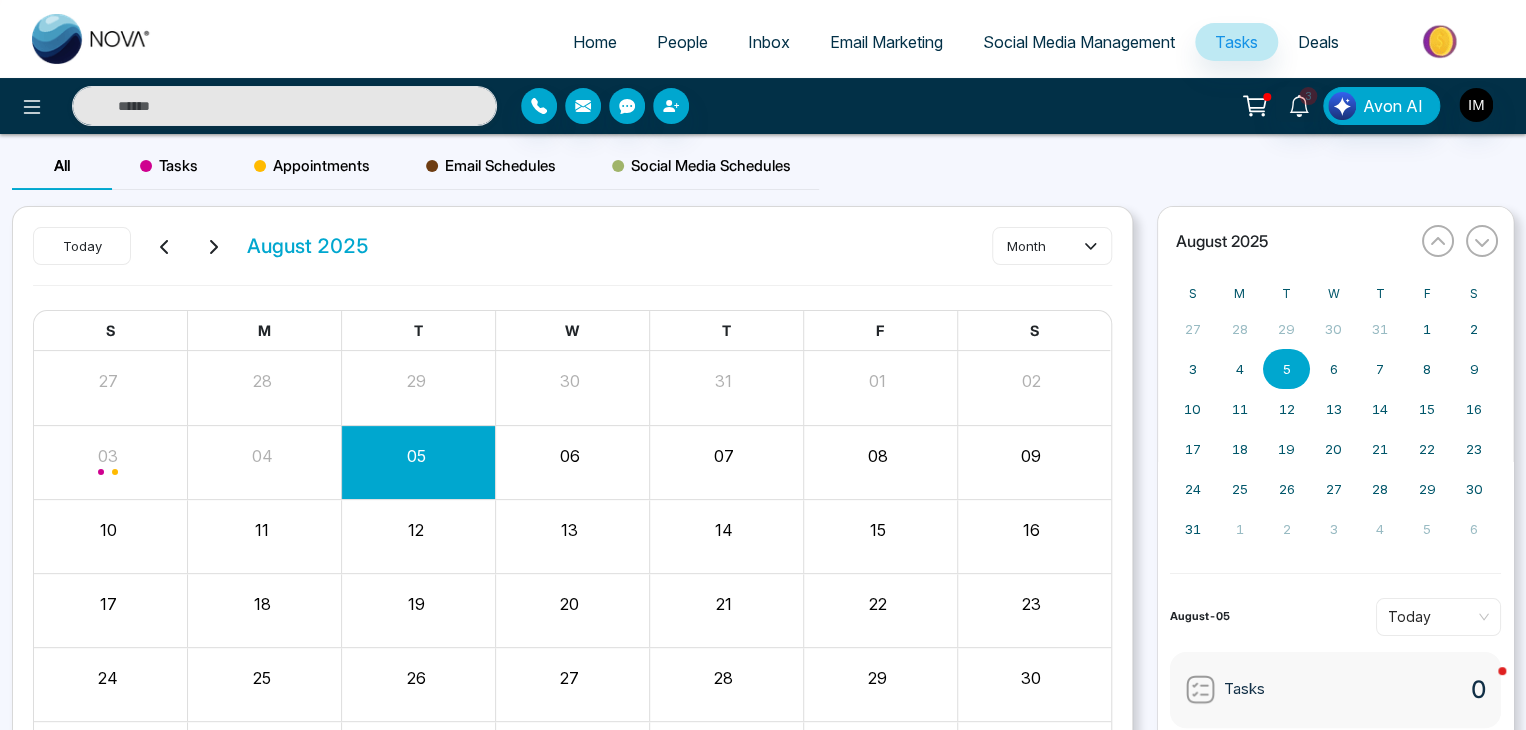 click on "Deals" at bounding box center [1318, 42] 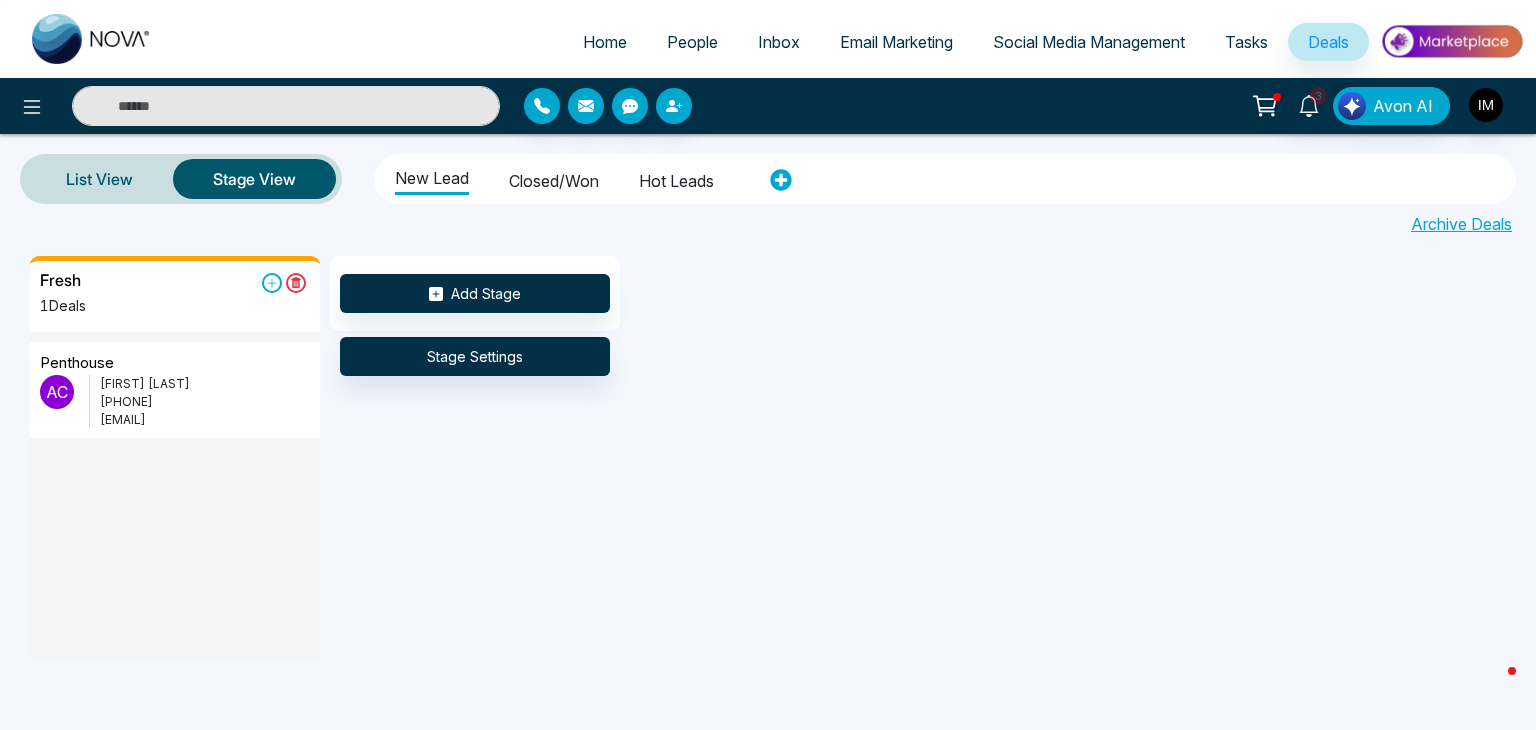 click on "Hot leads" at bounding box center [676, 178] 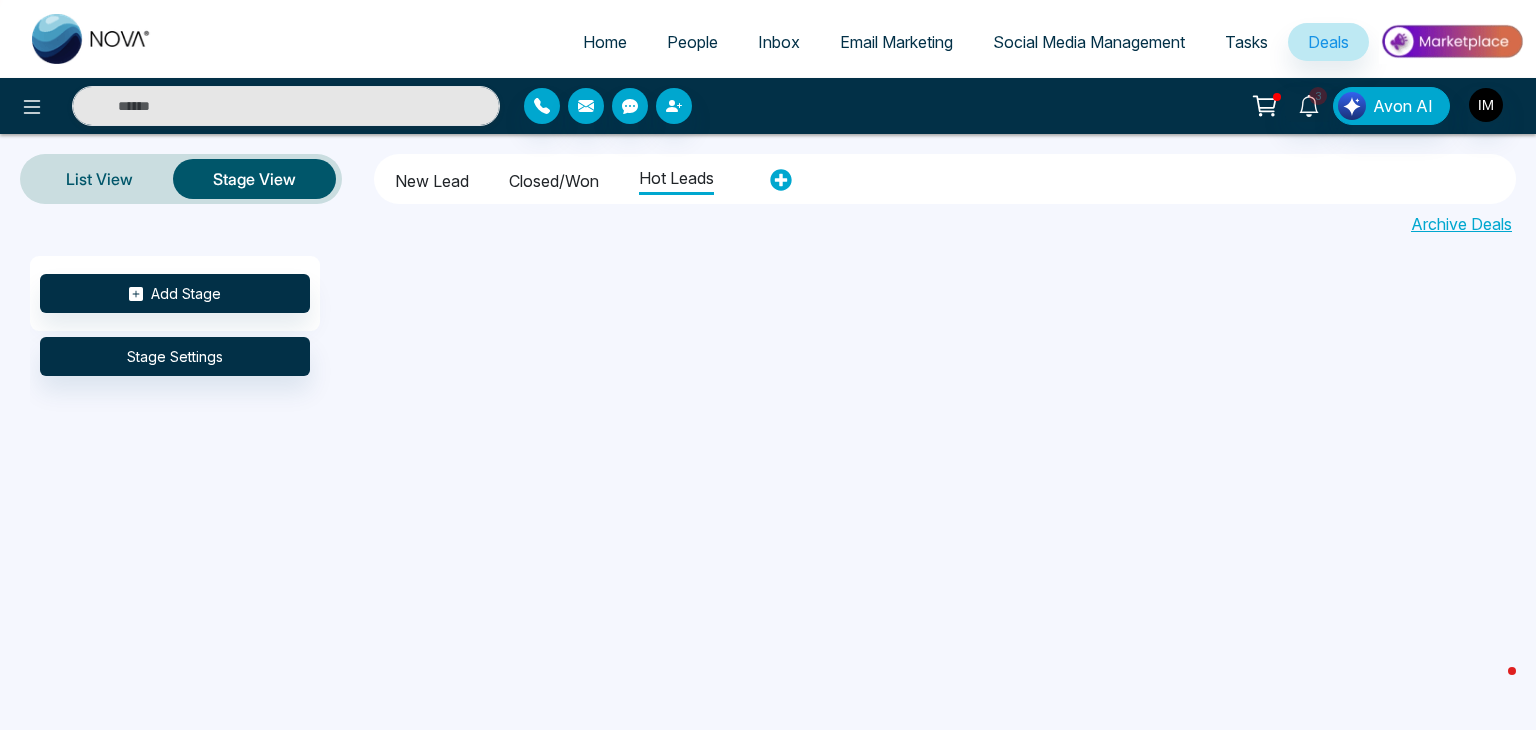 click on "New Lead" at bounding box center (432, 178) 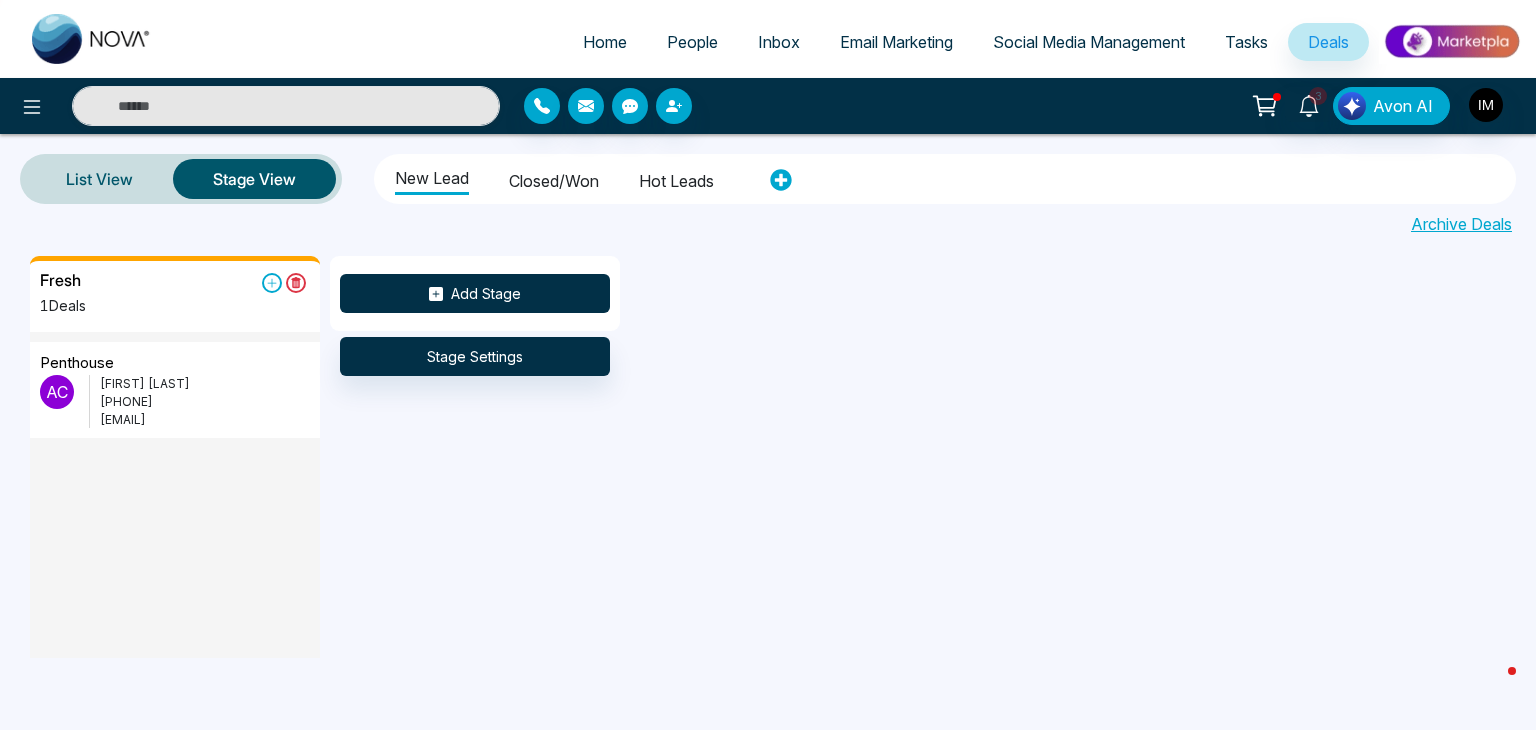 click on "Add Stage" at bounding box center [475, 293] 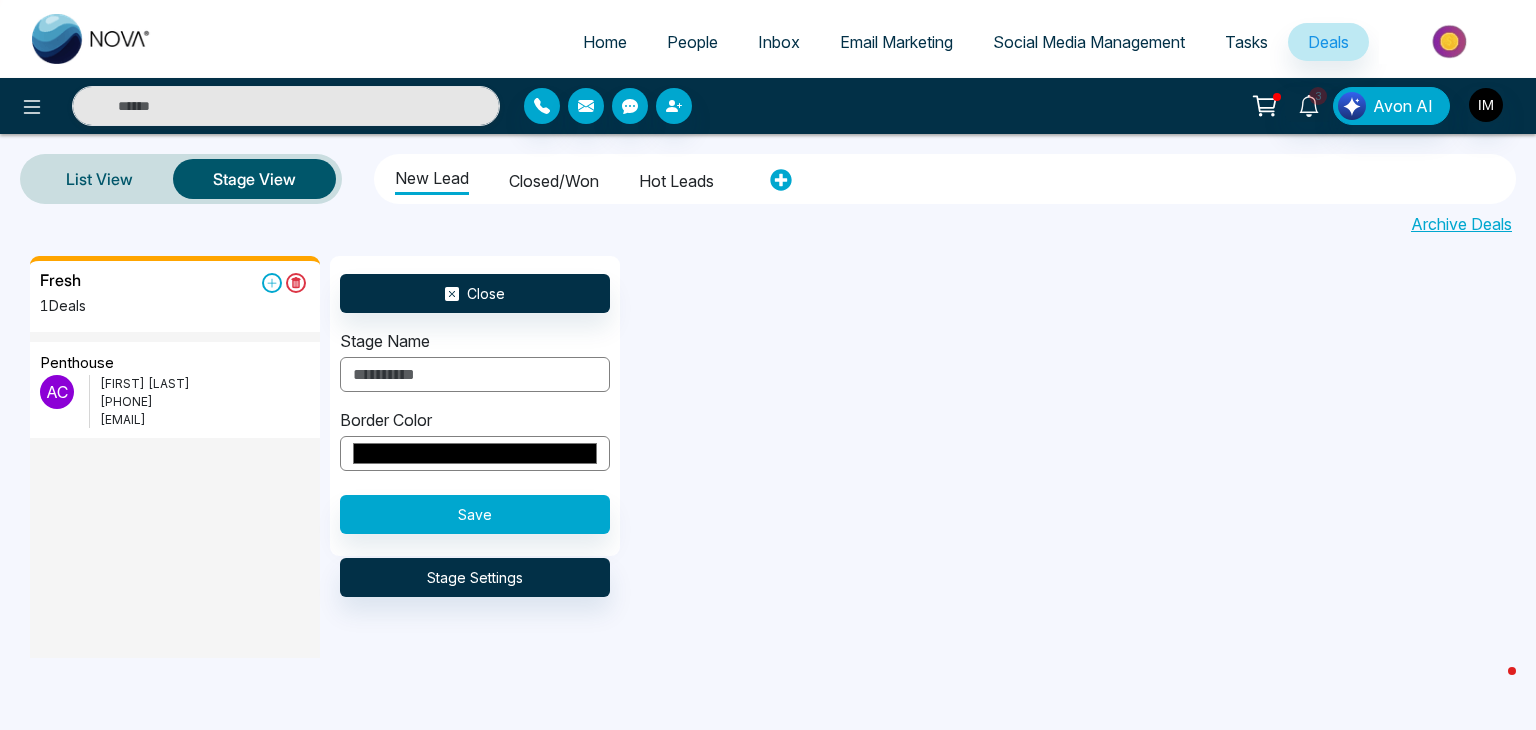click at bounding box center (475, 374) 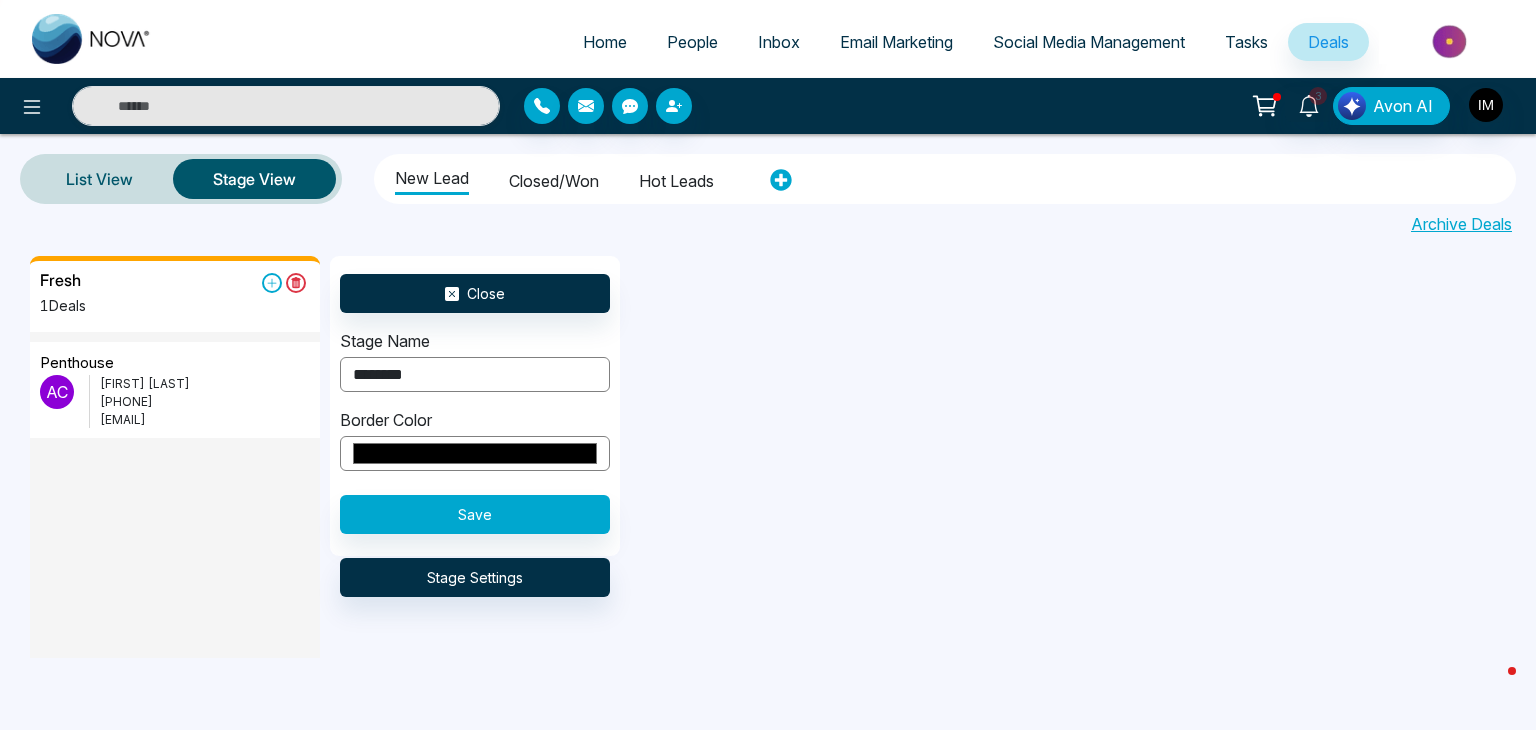 type on "********" 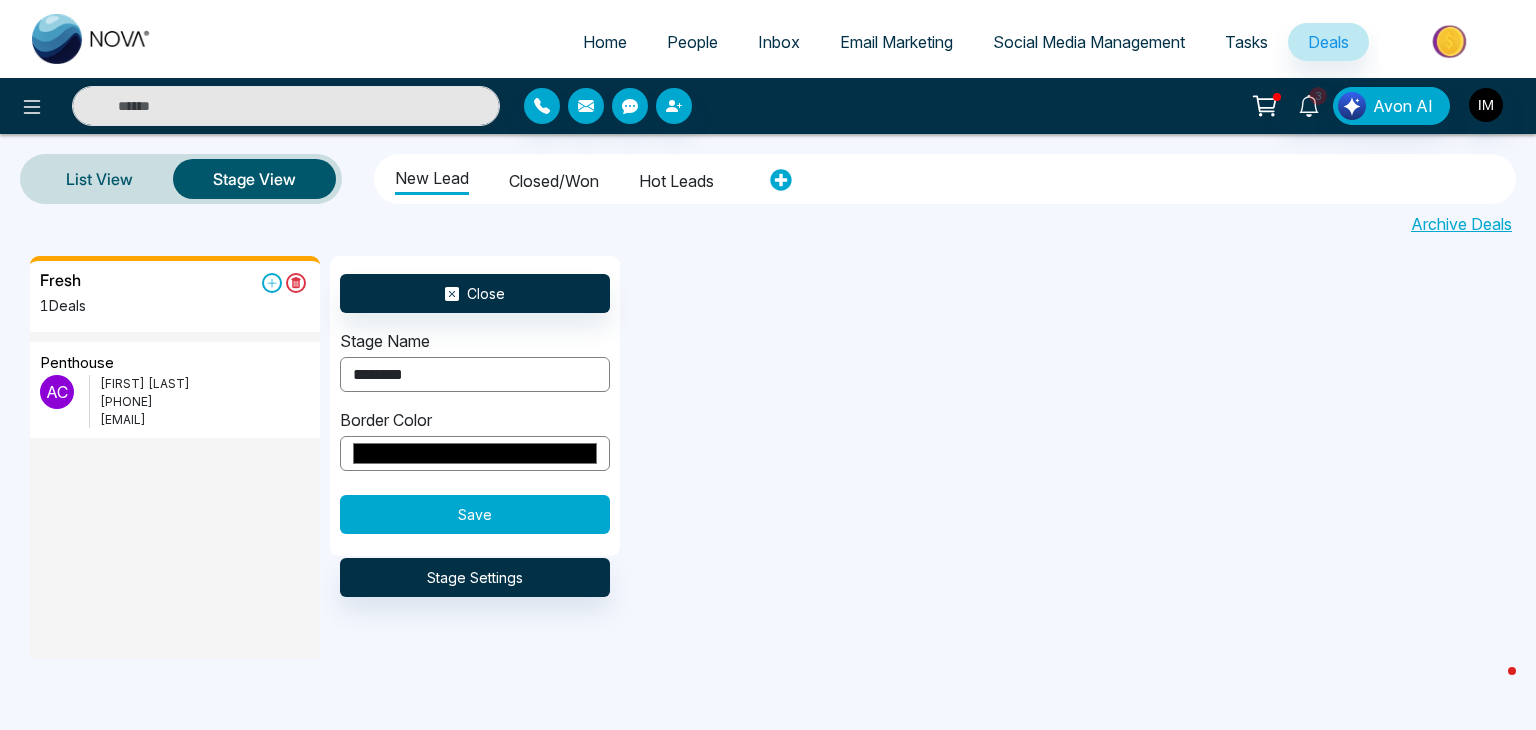 click on "Save" at bounding box center (475, 514) 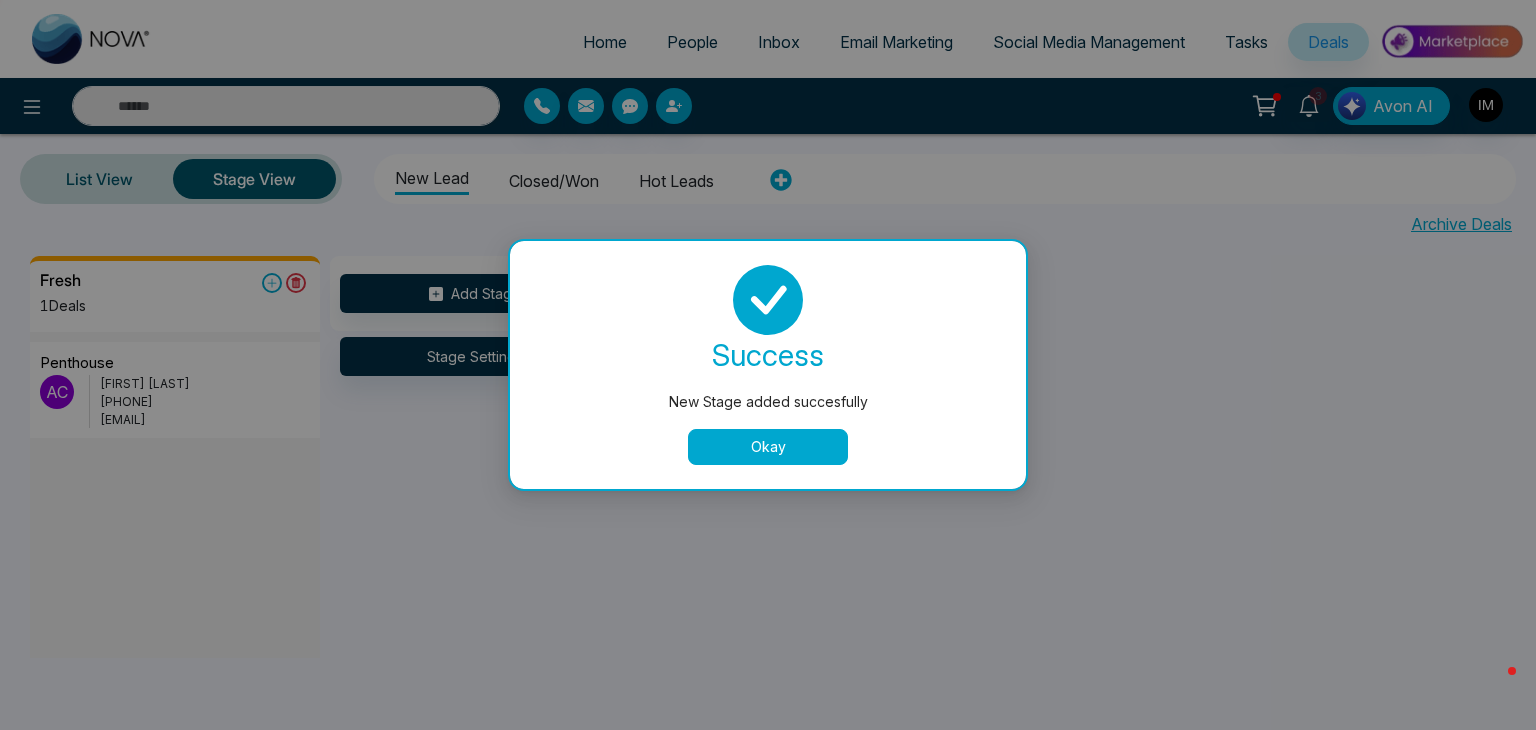click on "Okay" at bounding box center [768, 447] 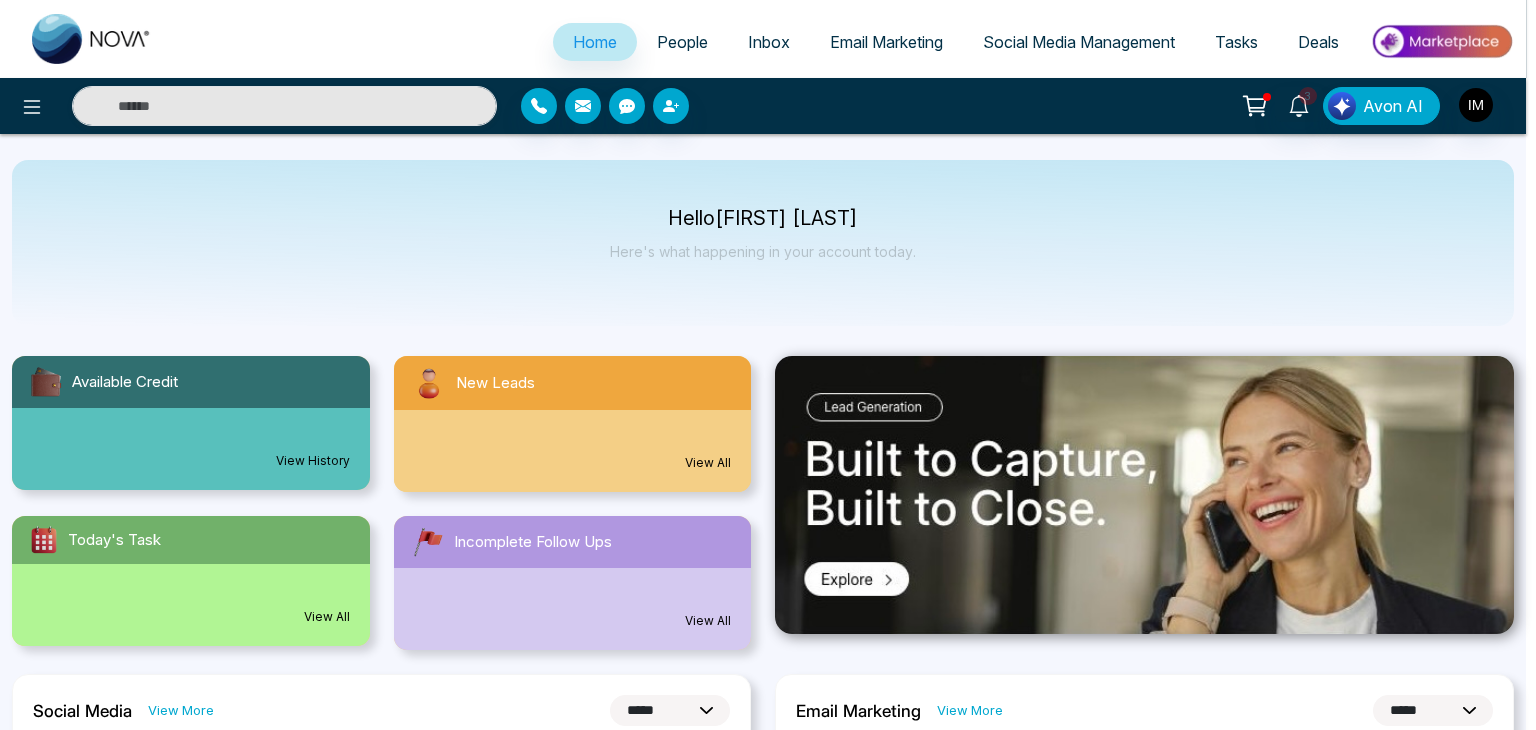 select on "*" 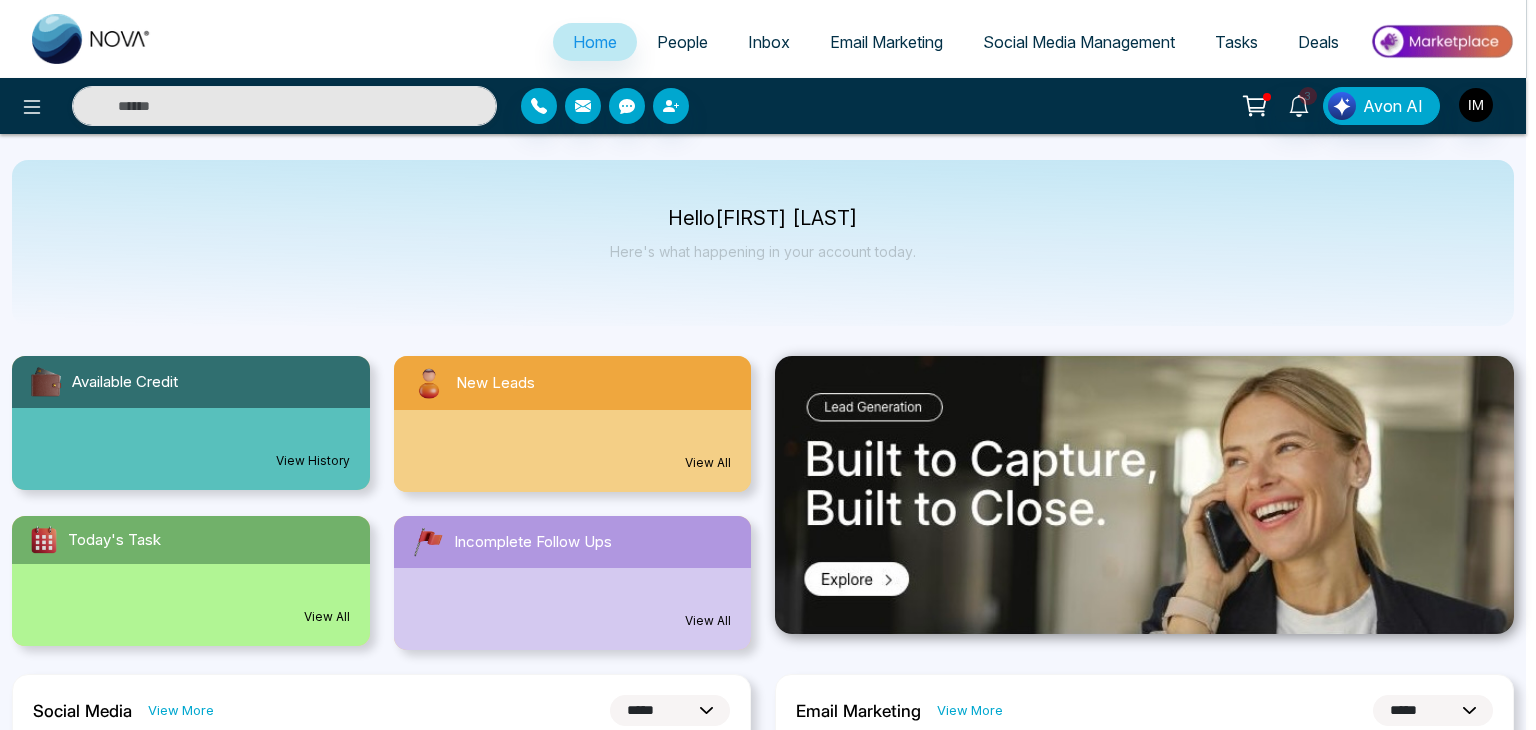 select on "*" 